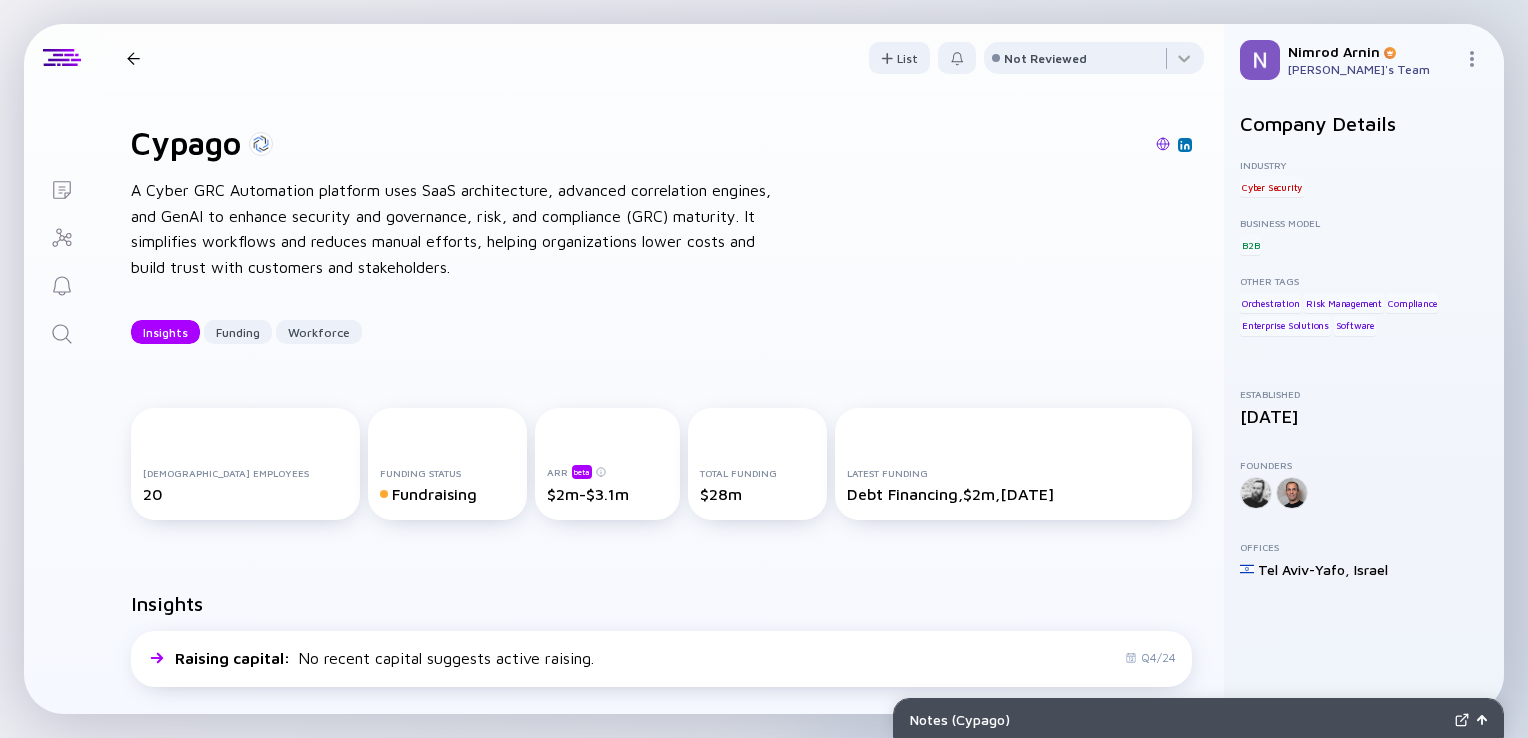 scroll, scrollTop: 0, scrollLeft: 0, axis: both 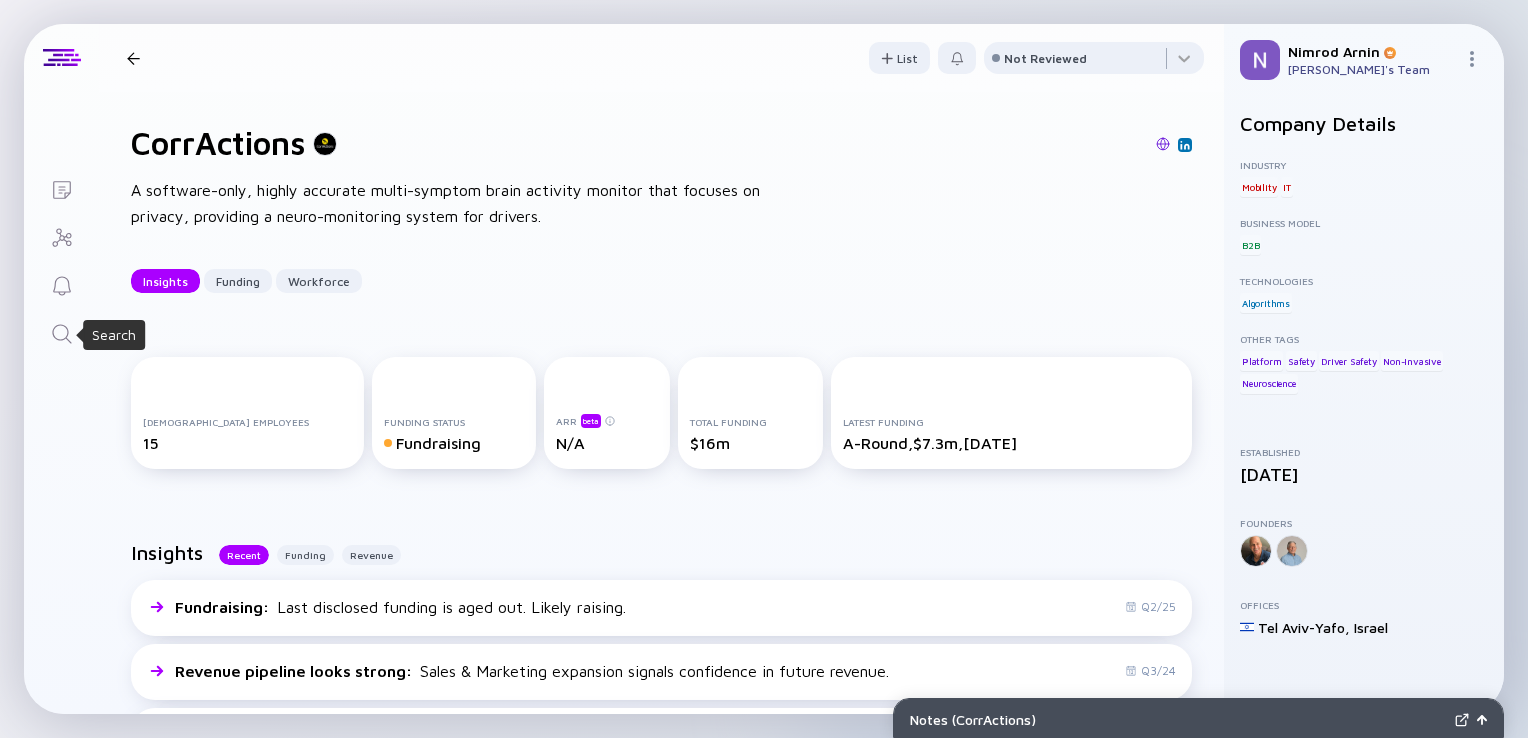 click 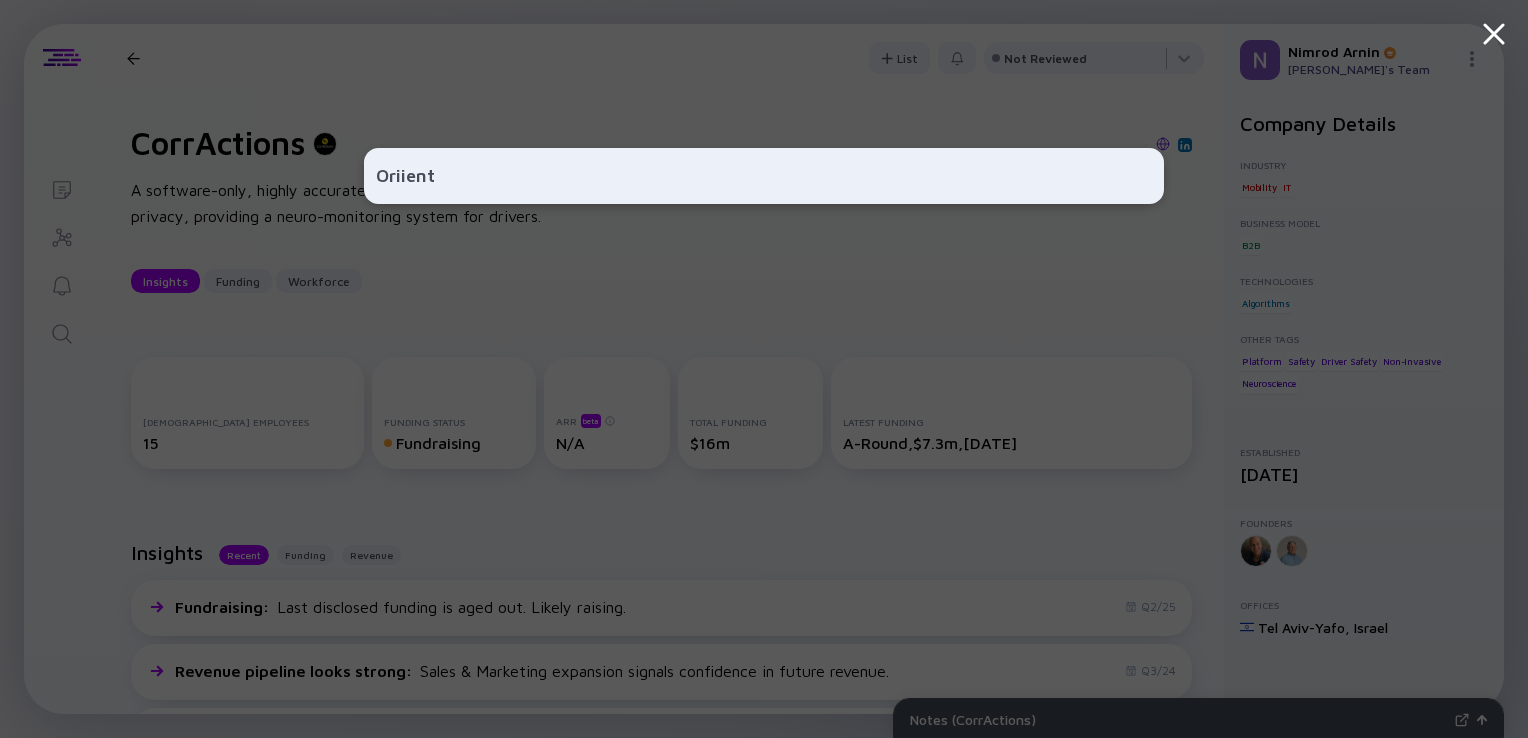 type on "Oriient" 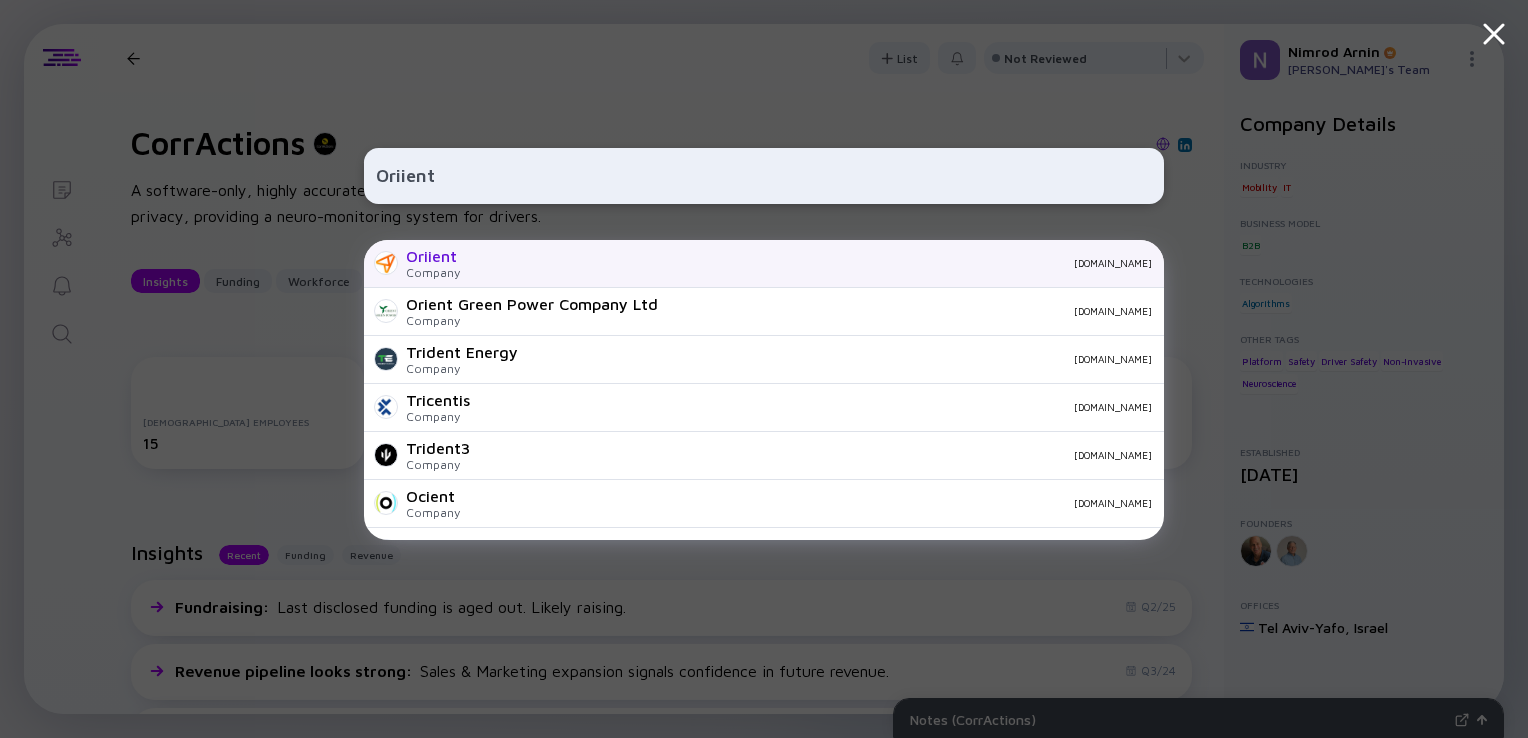 click on "[DOMAIN_NAME]" at bounding box center [814, 263] 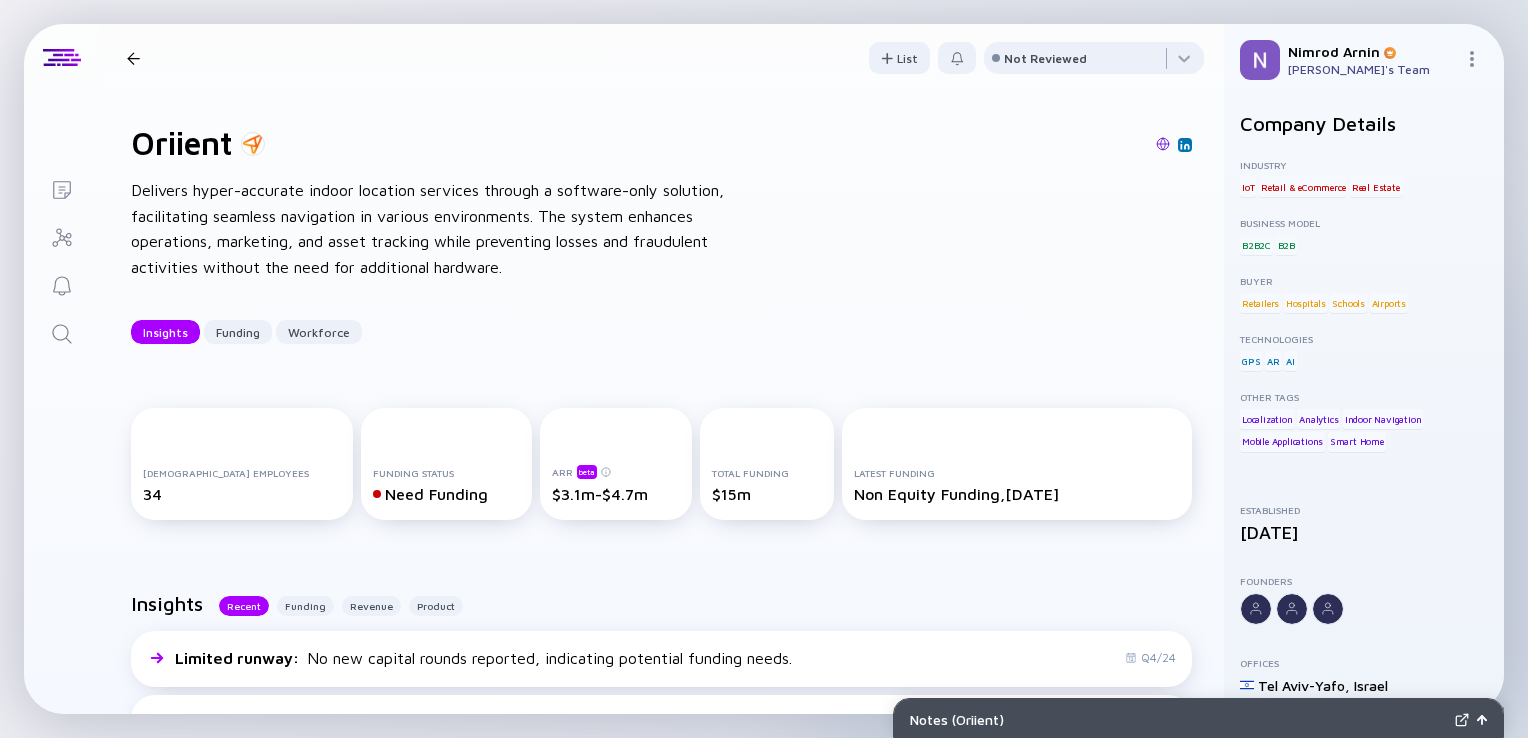 scroll, scrollTop: 29, scrollLeft: 0, axis: vertical 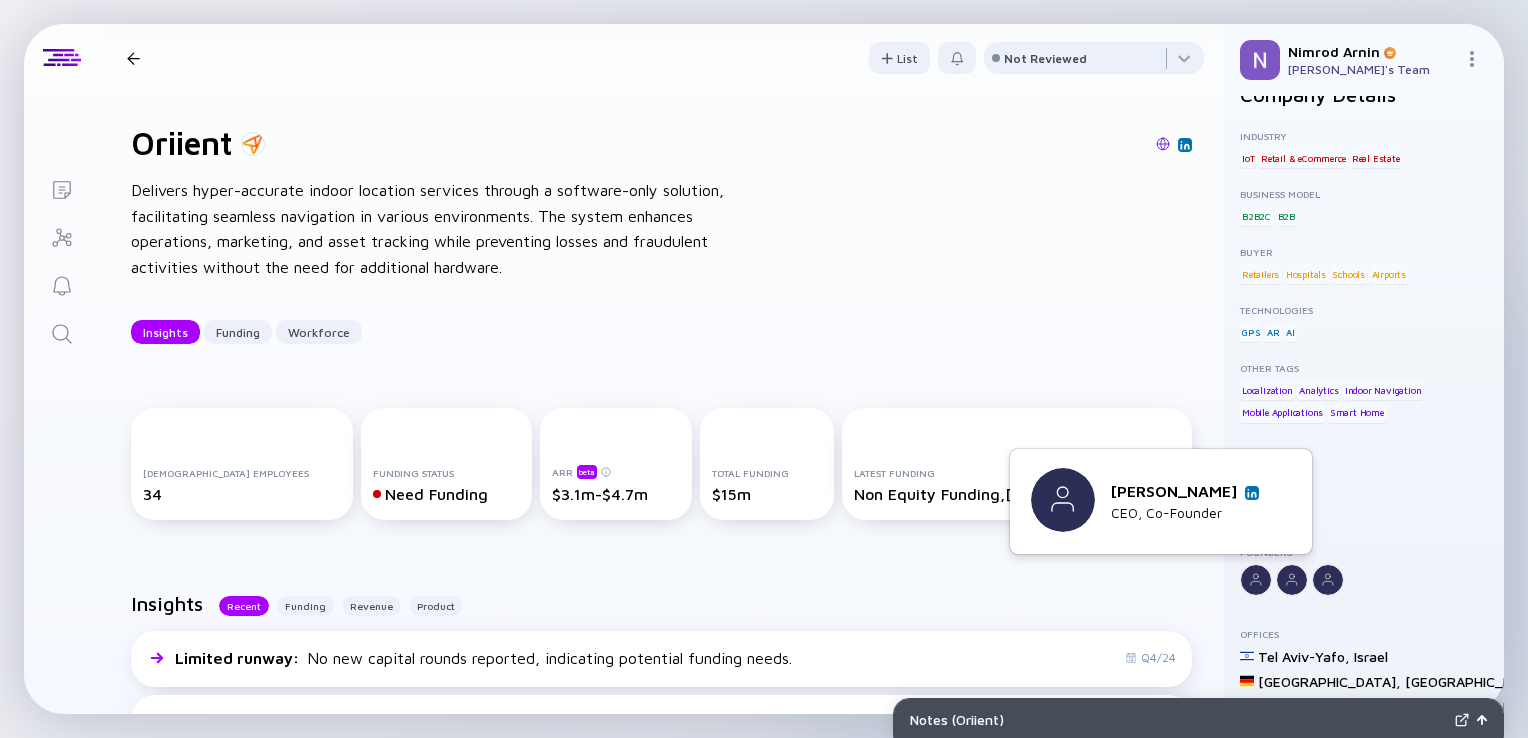 click at bounding box center [1252, 493] 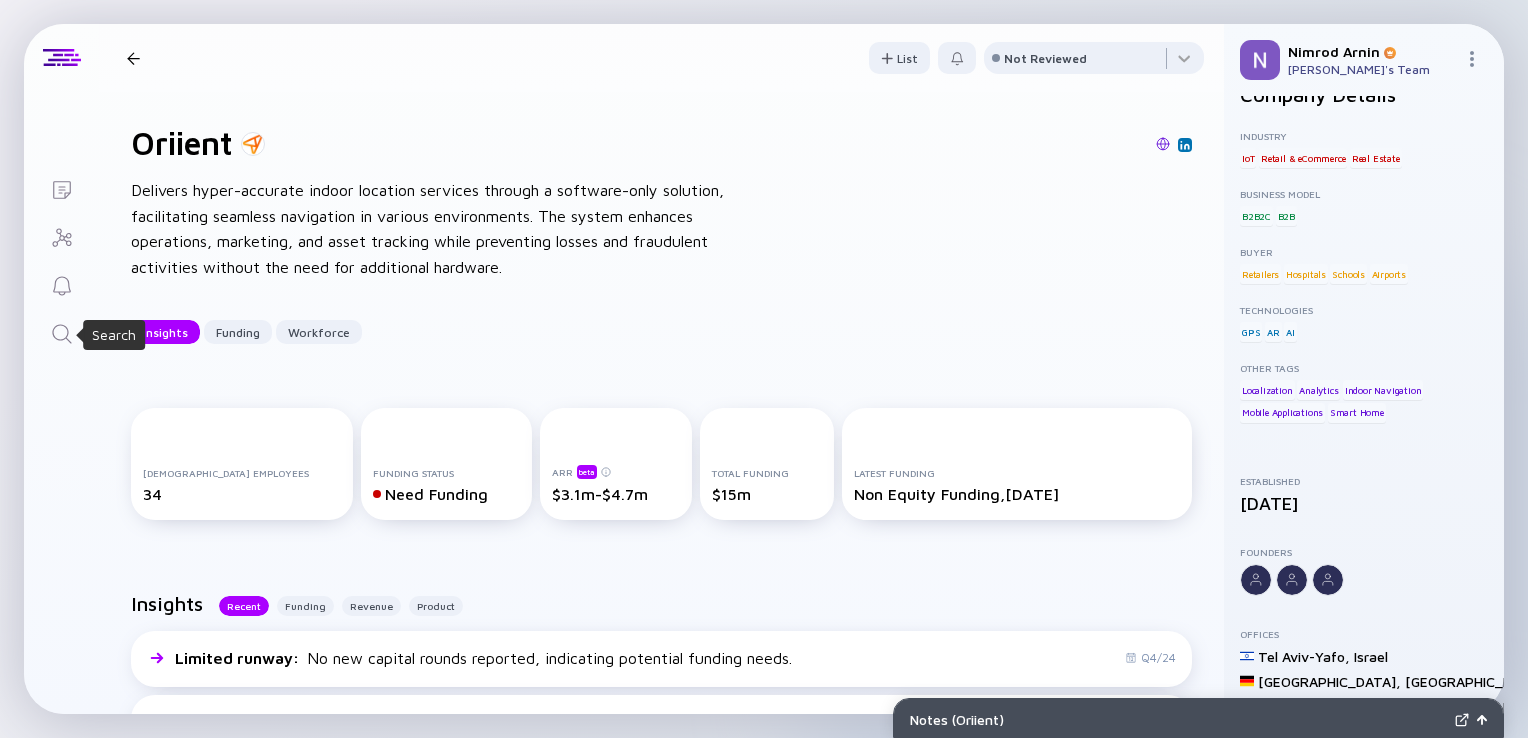 click 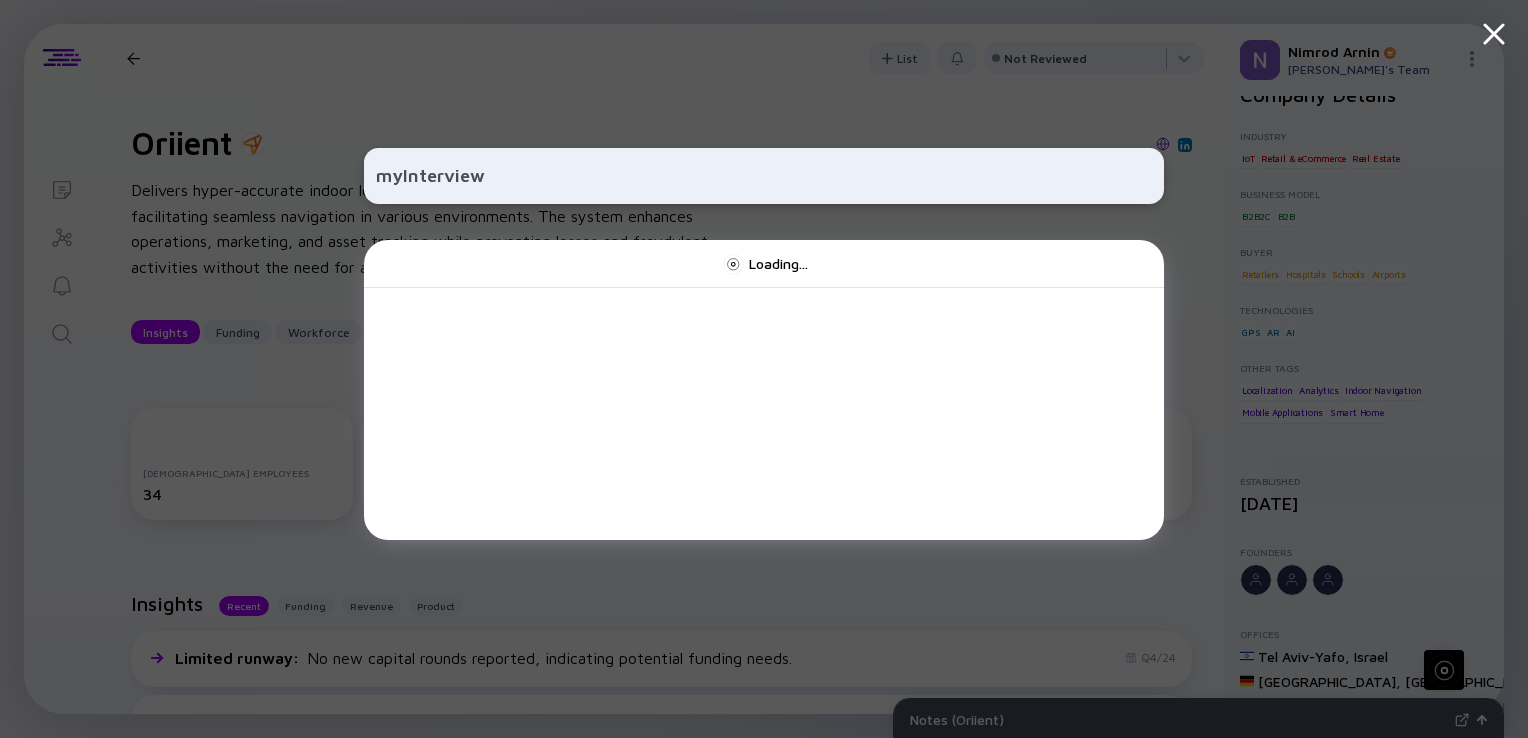 type on "myInterview" 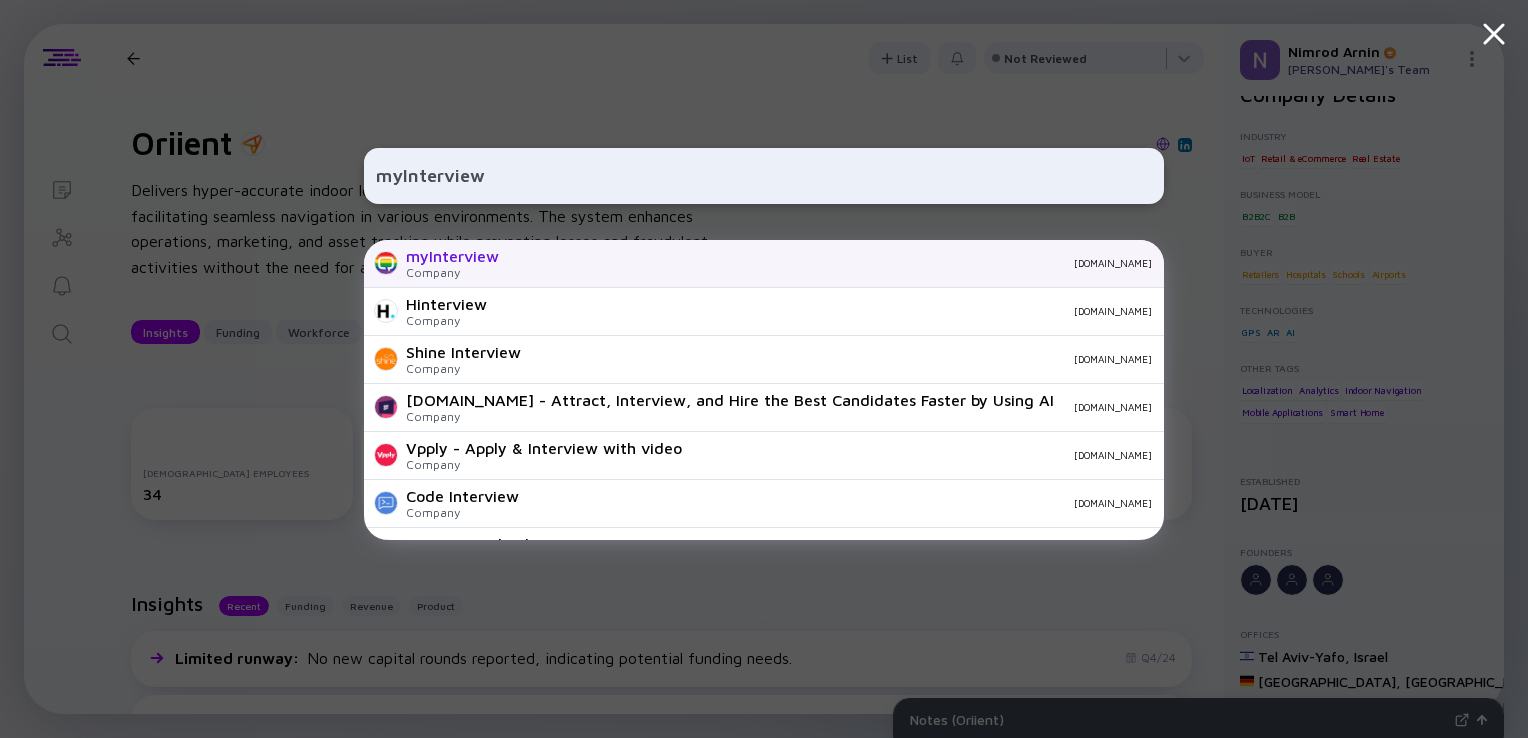 click on "myInterview" at bounding box center (452, 256) 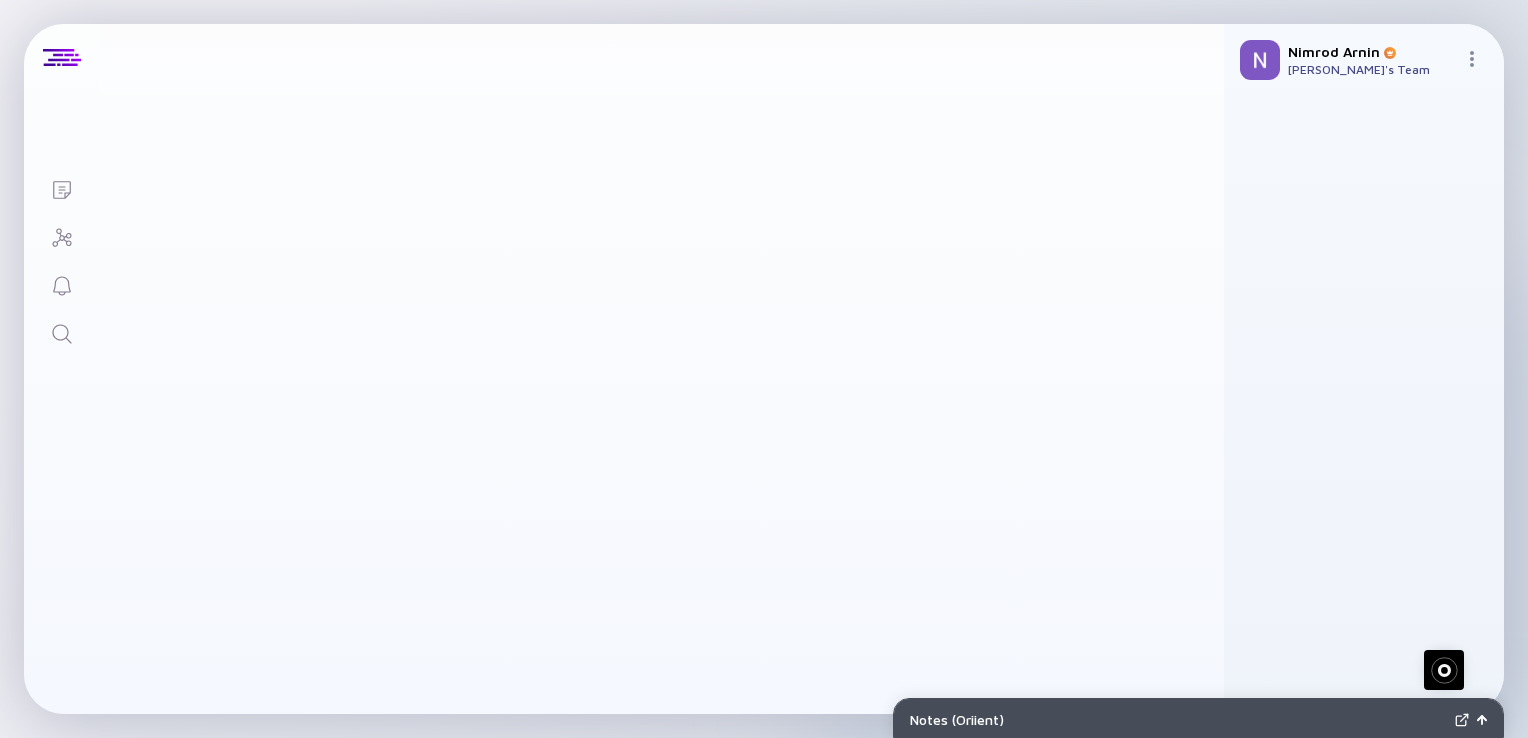 scroll, scrollTop: 0, scrollLeft: 0, axis: both 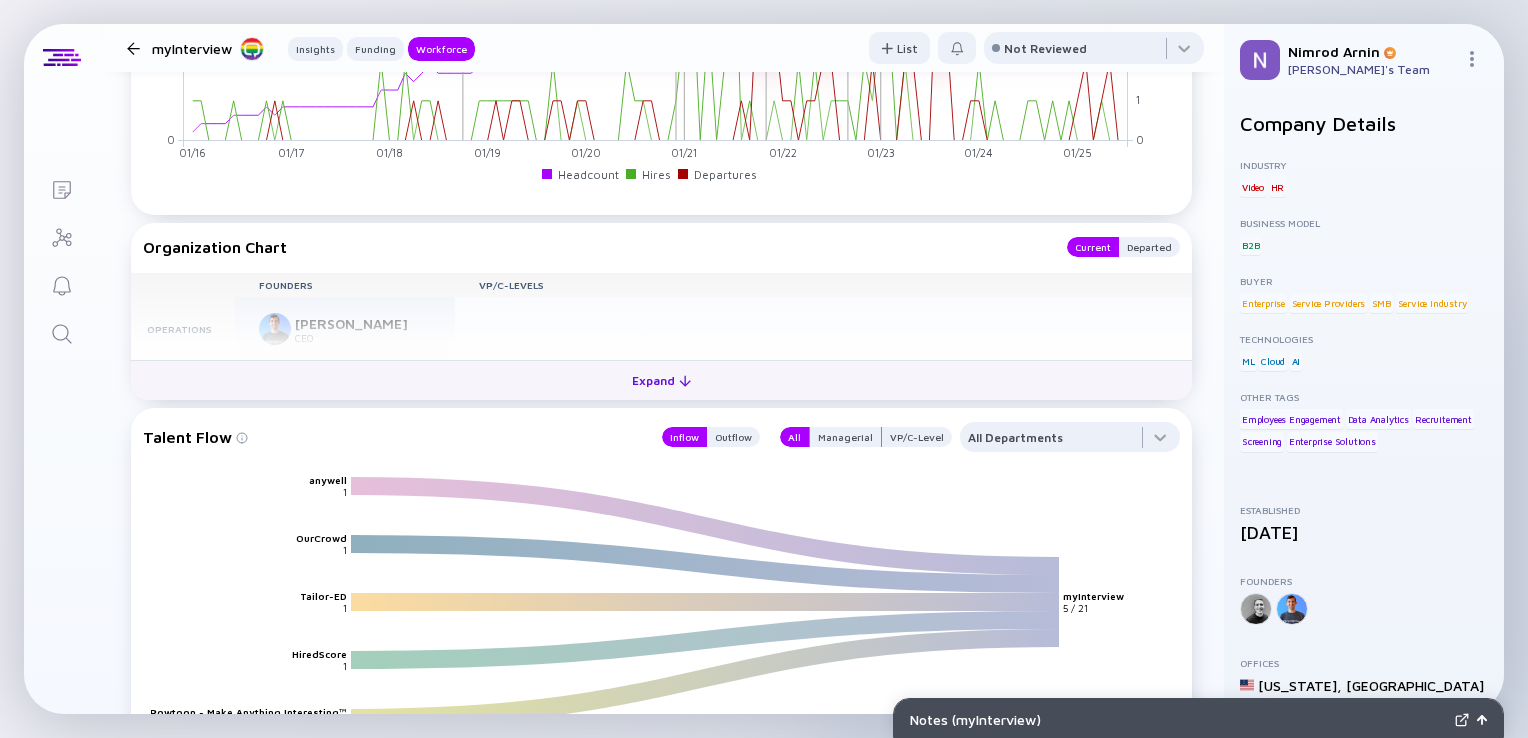 click on "Expand" at bounding box center [661, 380] 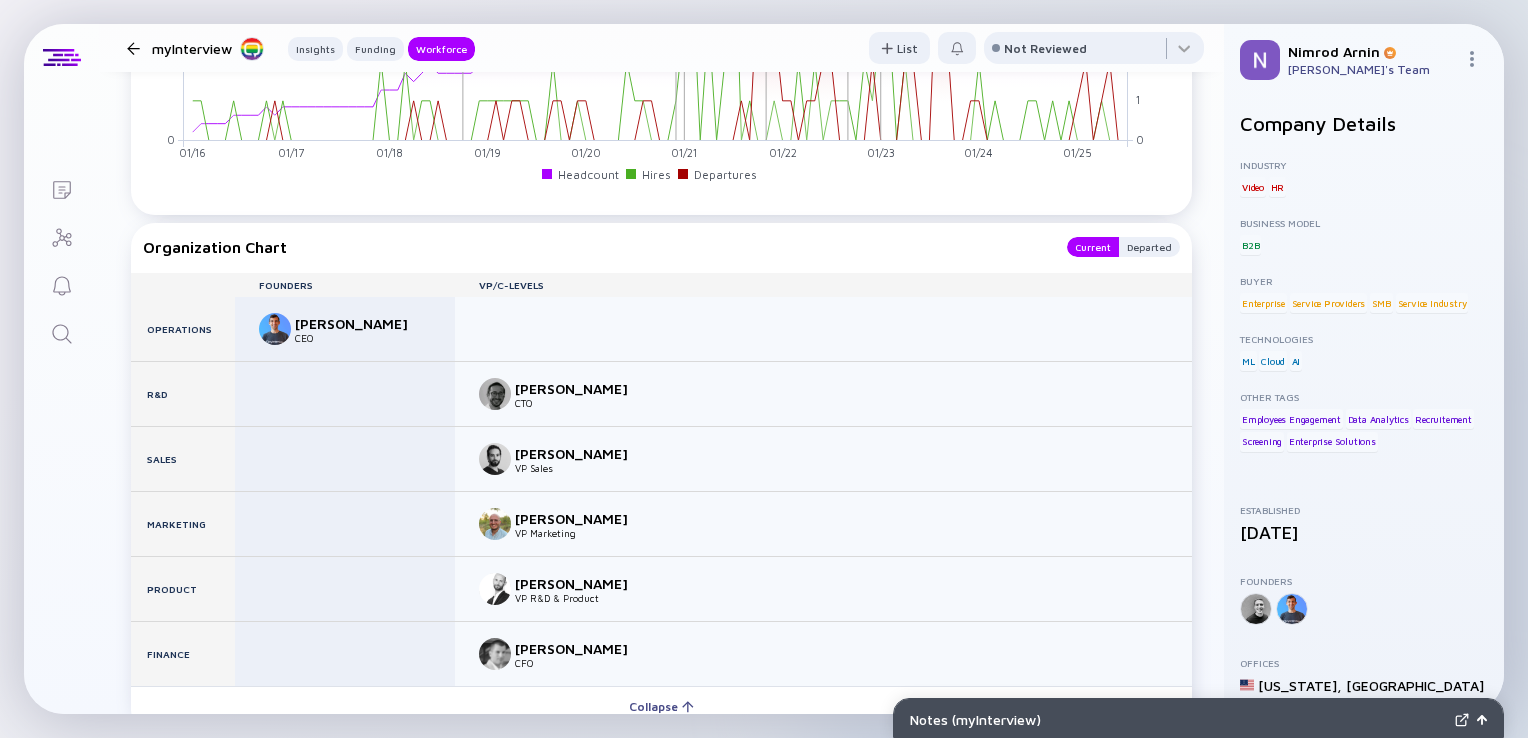 click 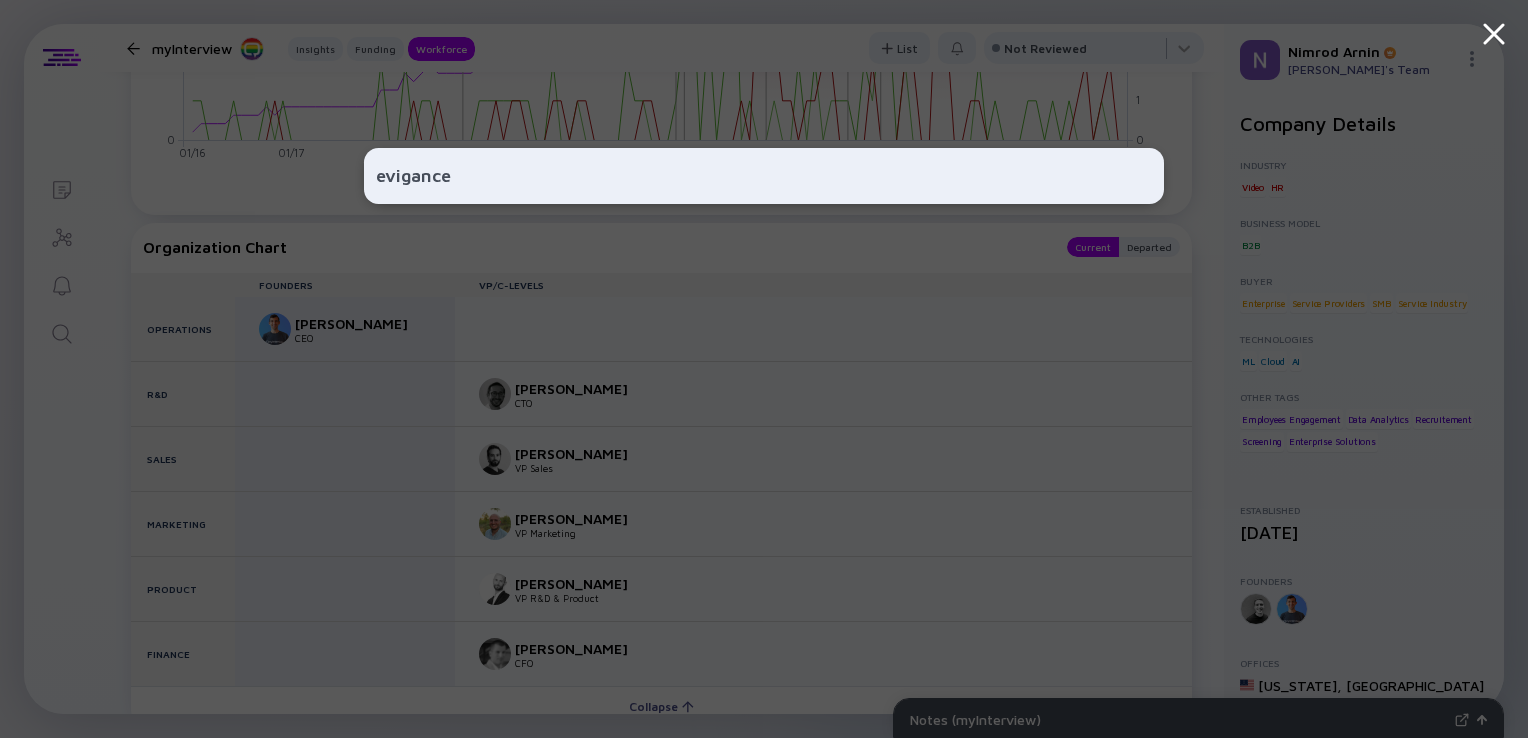 type on "evigance" 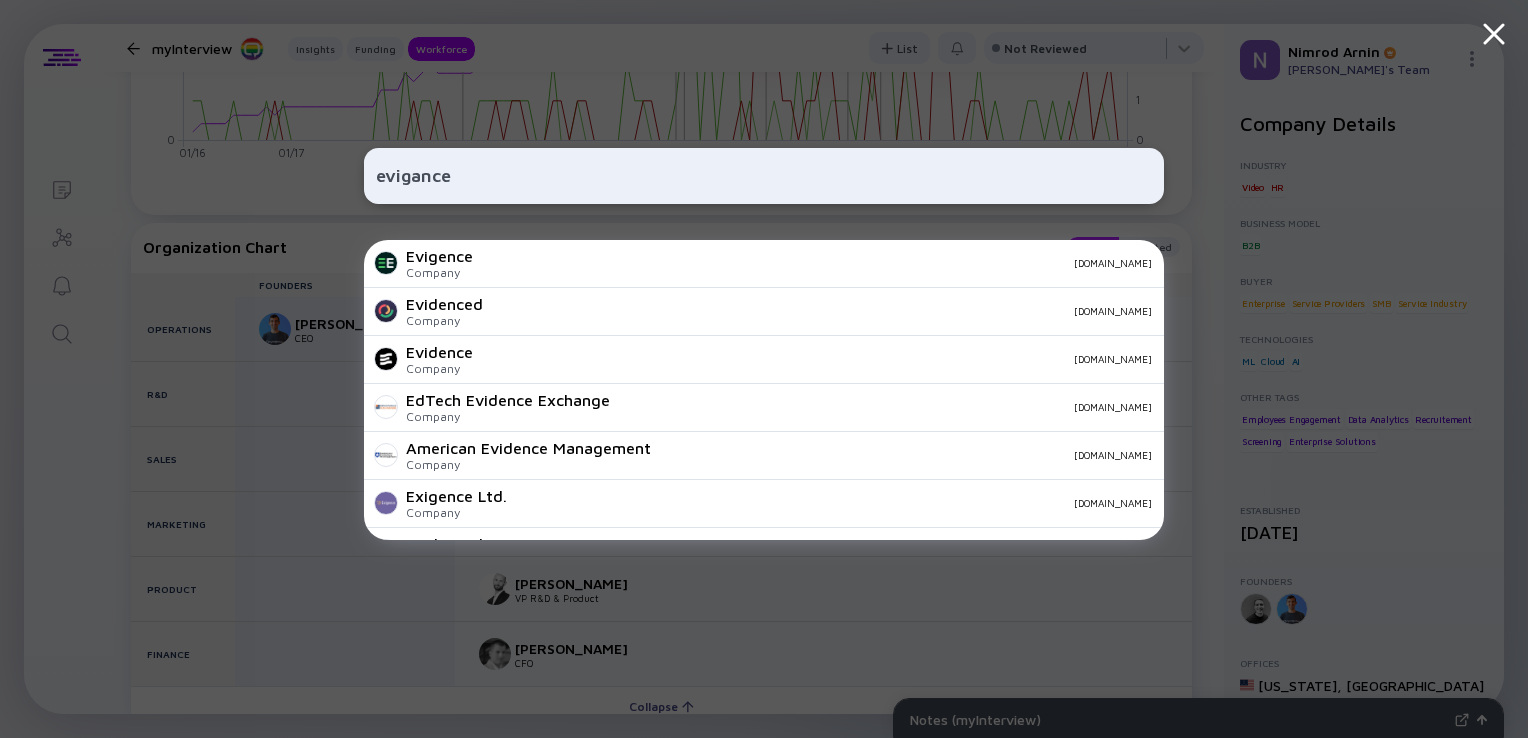 click on "[DOMAIN_NAME]" at bounding box center [820, 263] 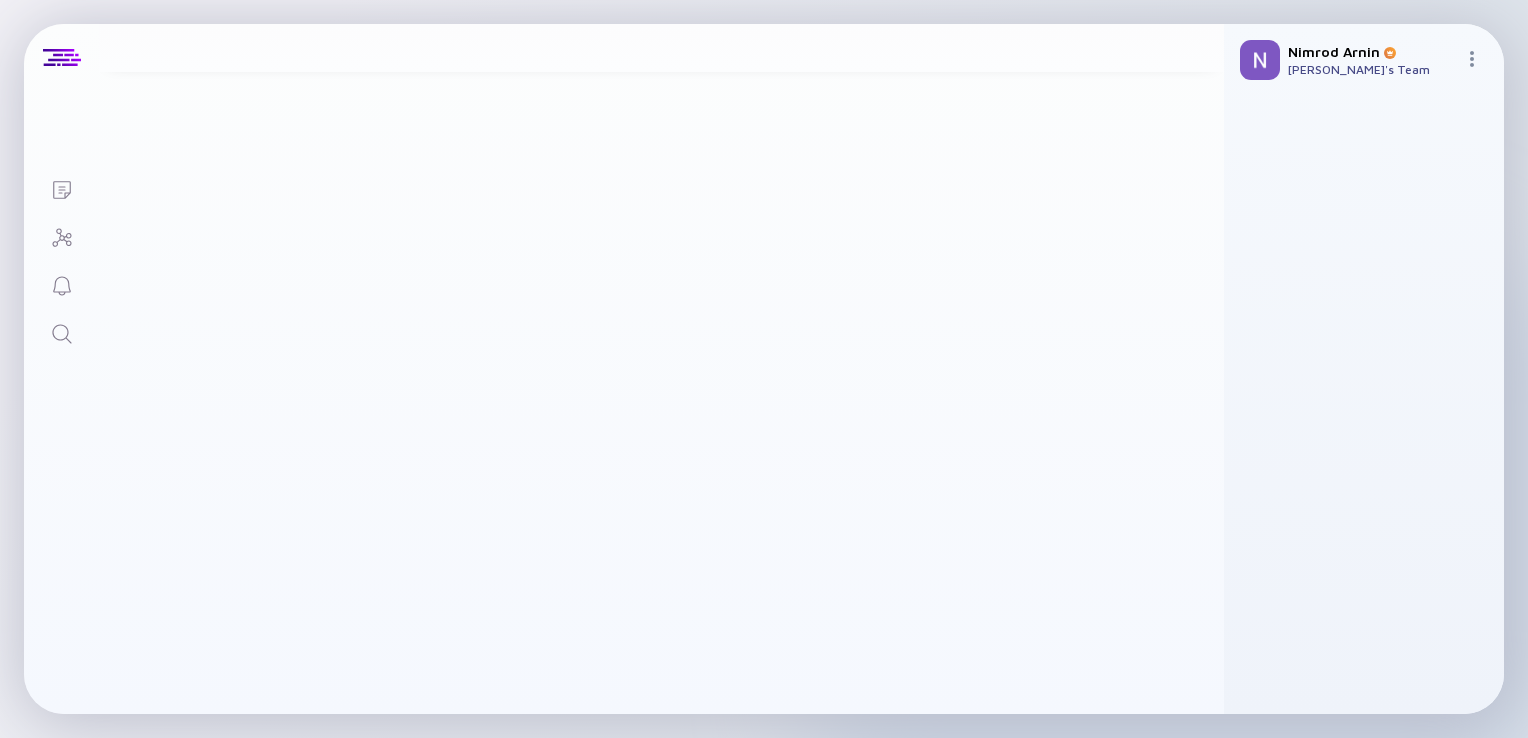 scroll, scrollTop: 0, scrollLeft: 0, axis: both 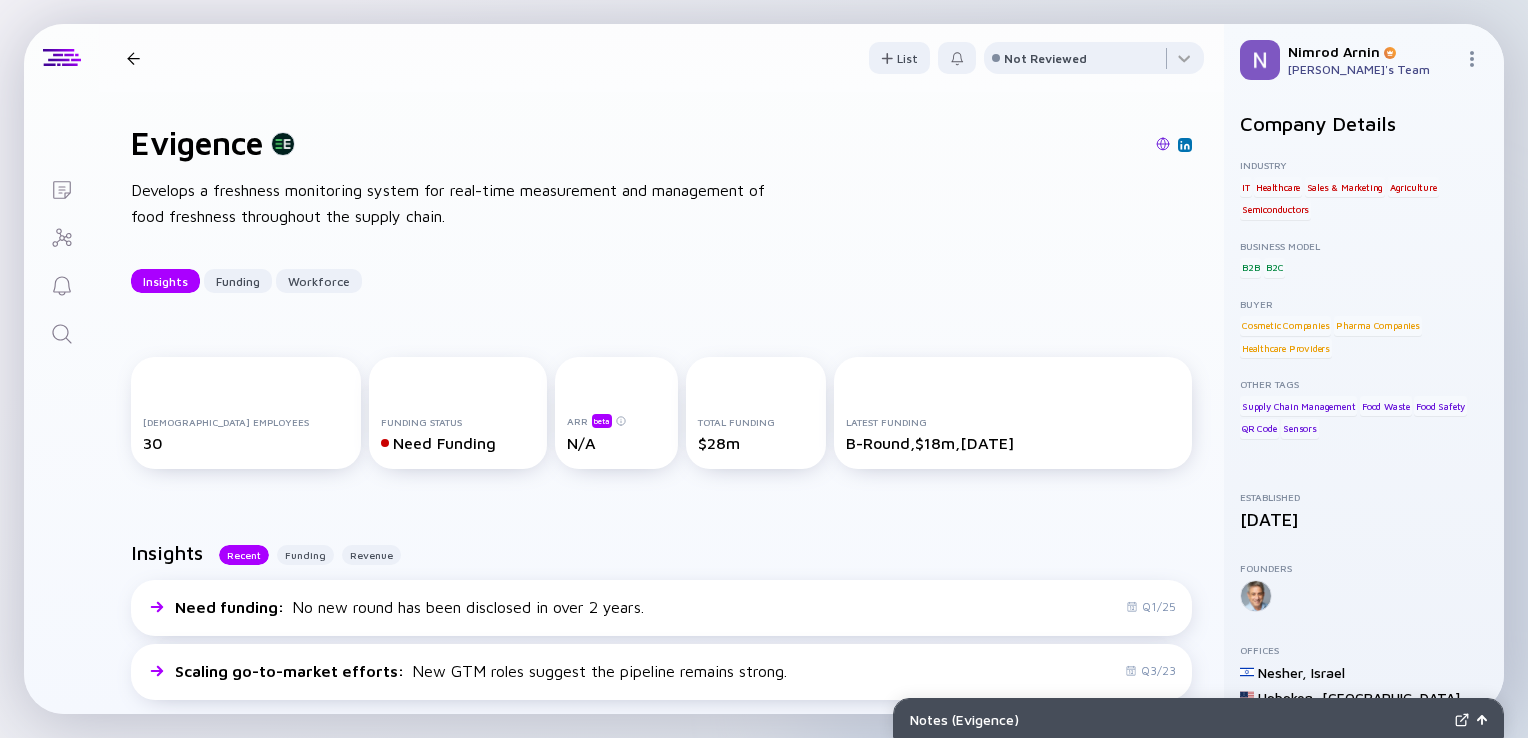 click 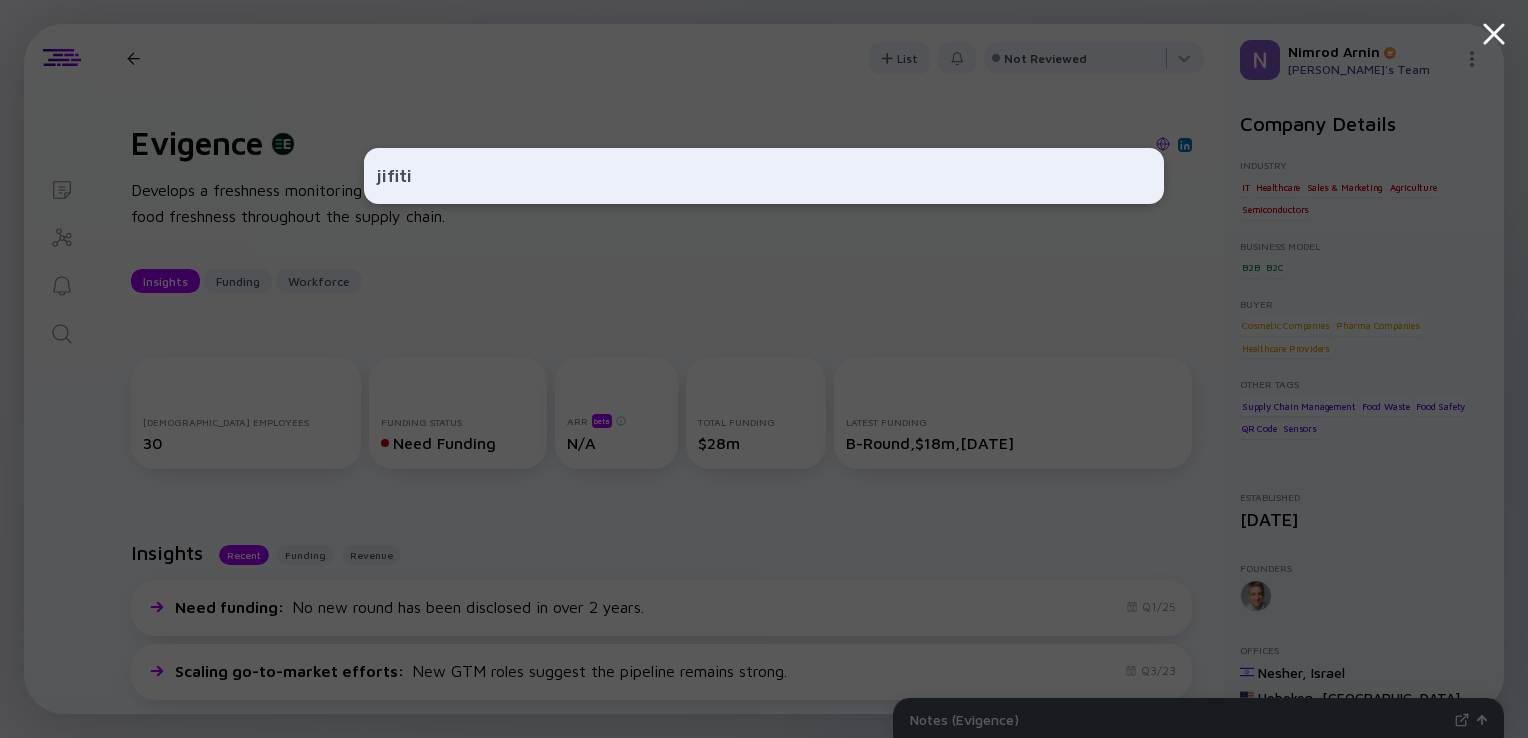type on "jifiti" 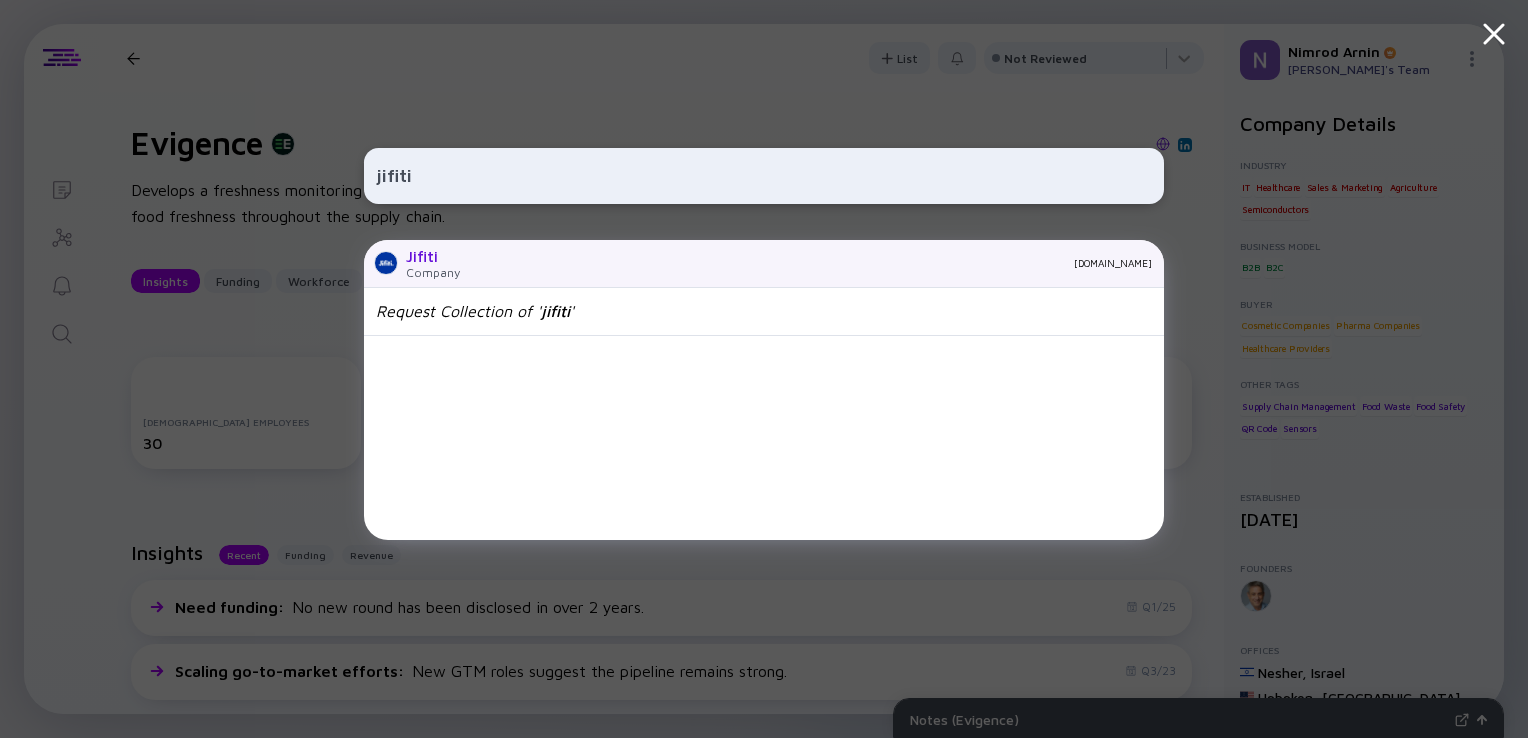click on "Jifiti Company [DOMAIN_NAME]" at bounding box center (764, 264) 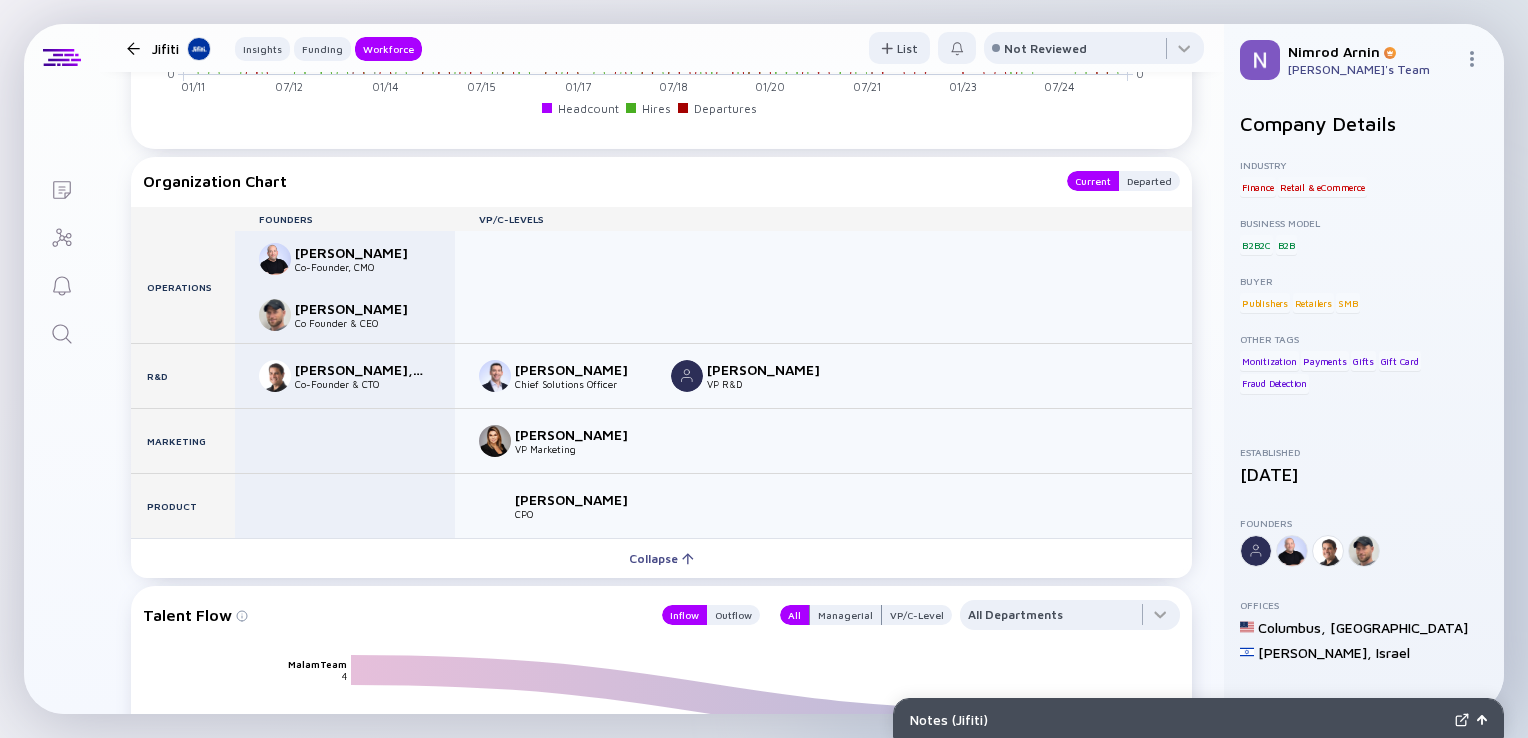 scroll, scrollTop: 2211, scrollLeft: 0, axis: vertical 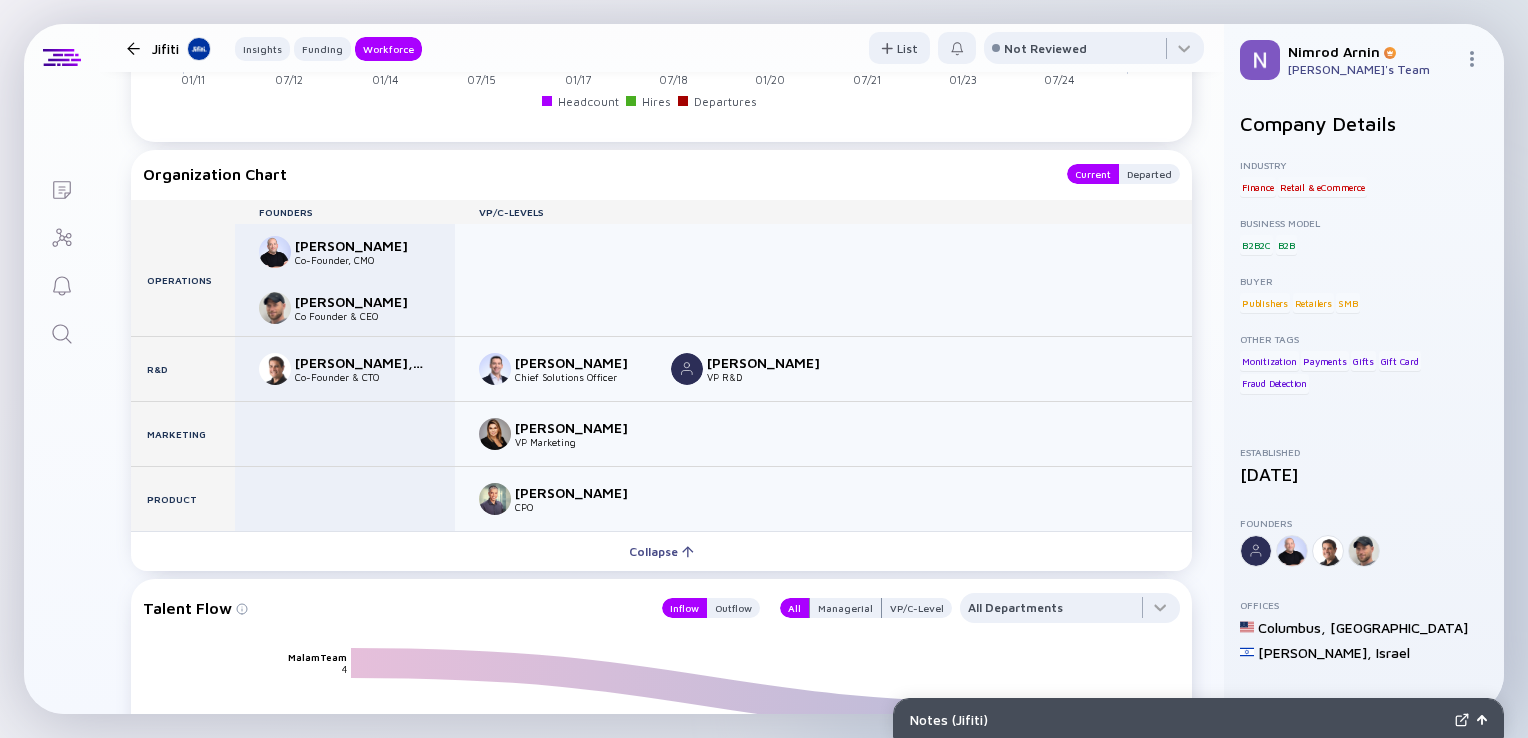 click 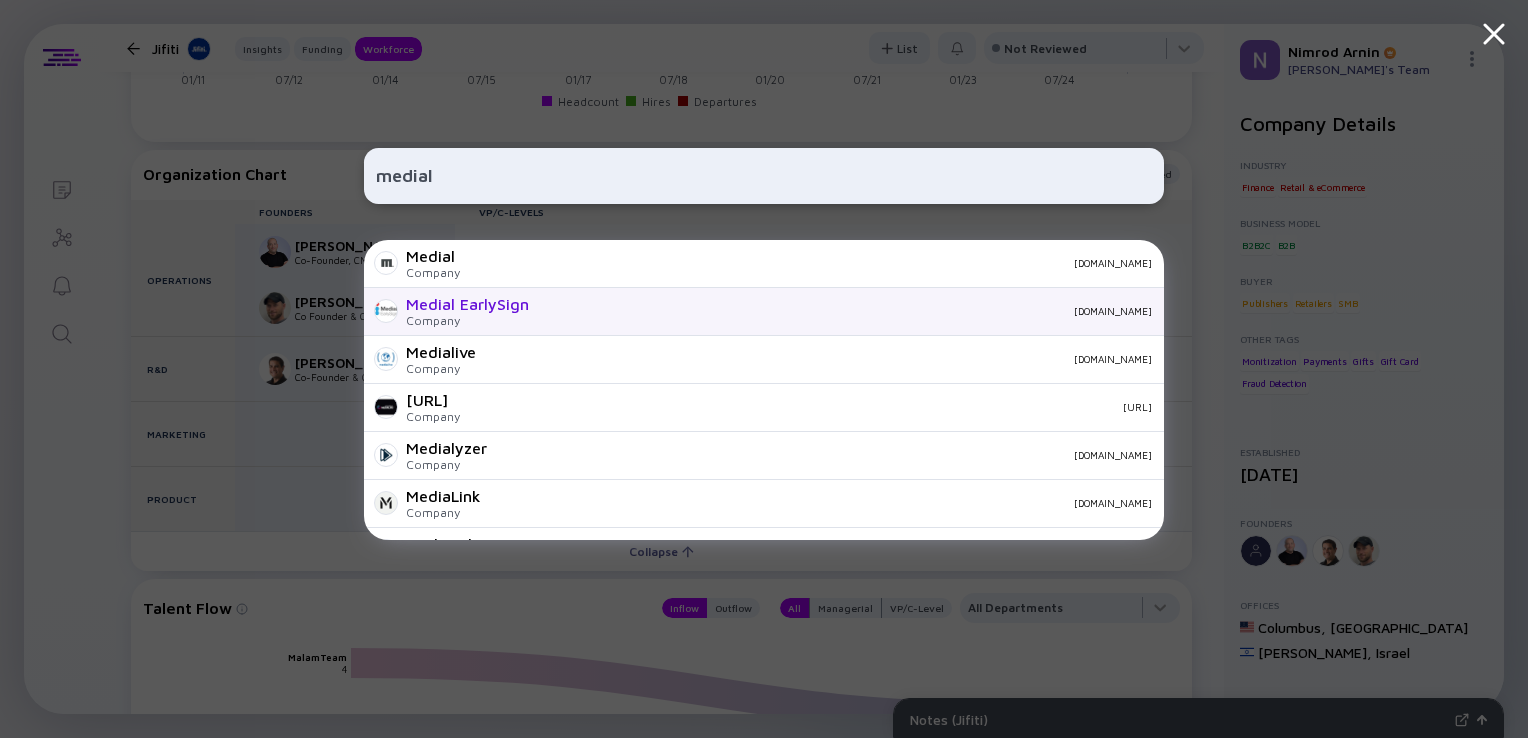 type on "medial" 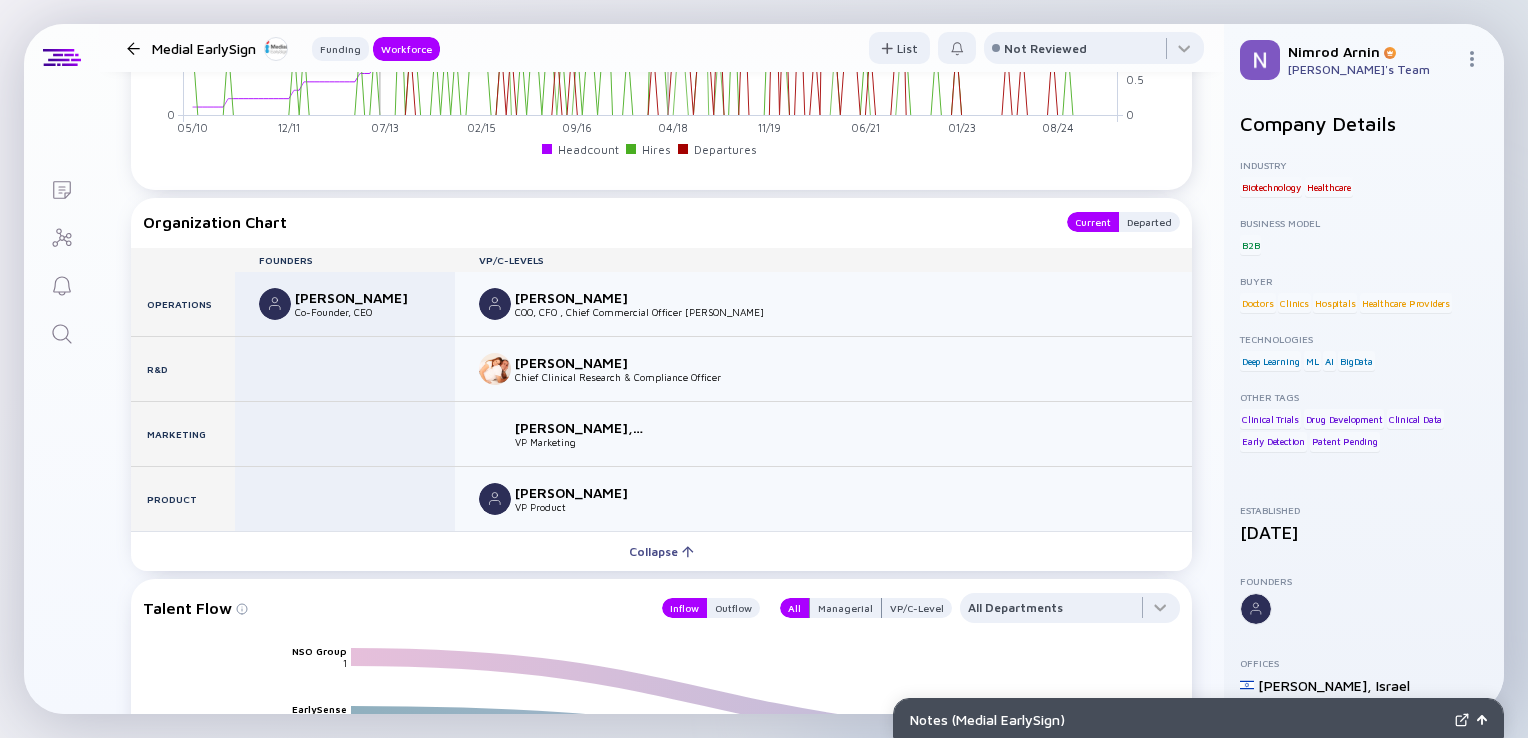 scroll, scrollTop: 1758, scrollLeft: 0, axis: vertical 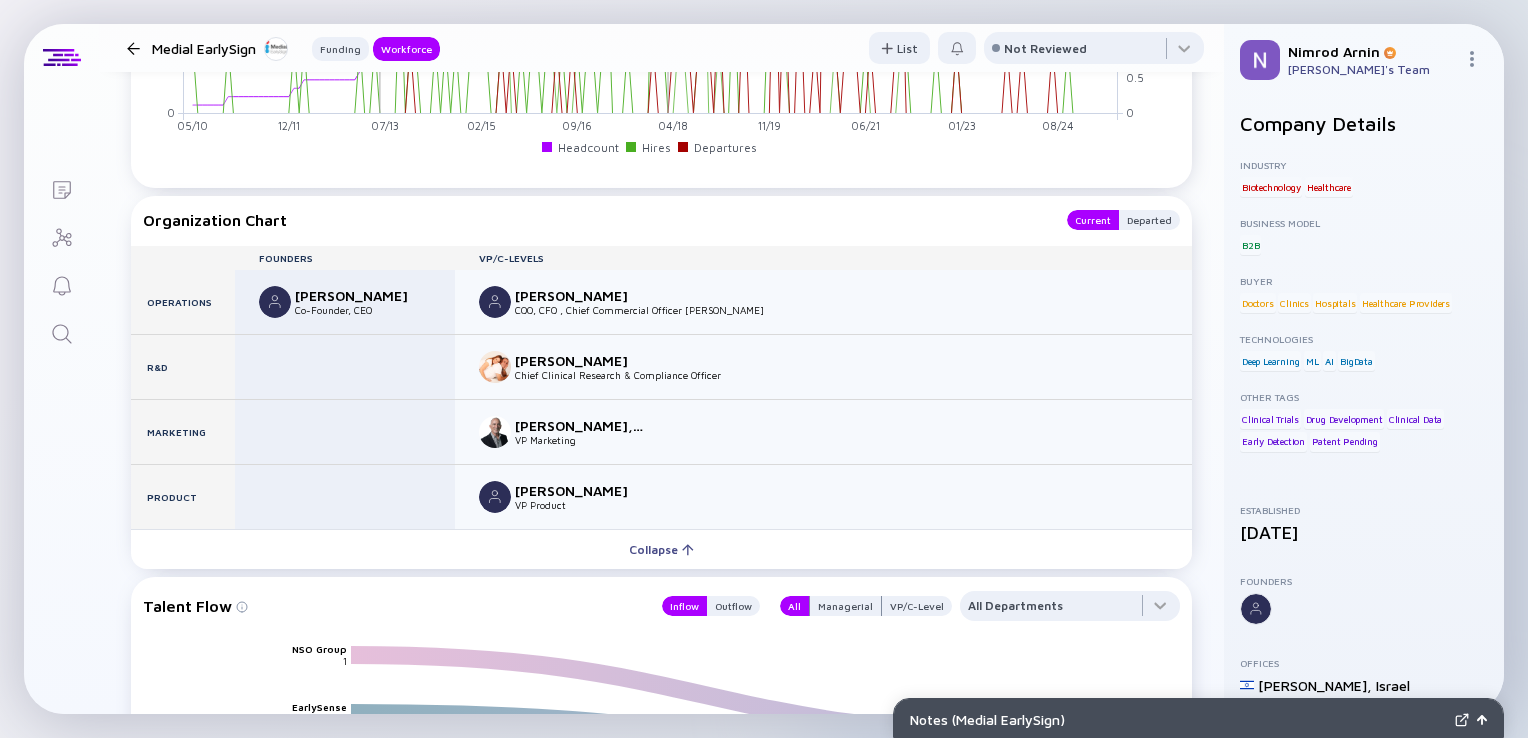 click 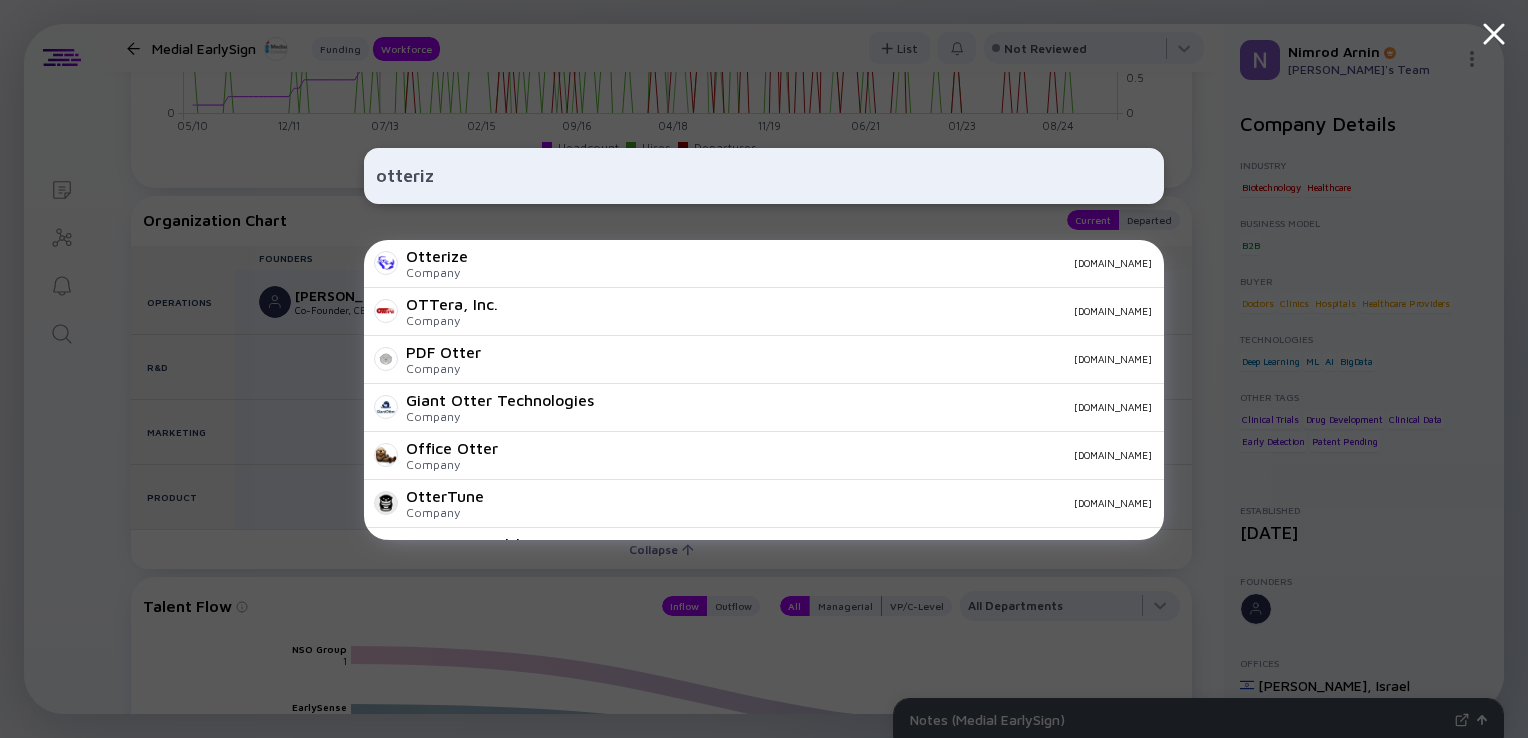 type on "otteriz" 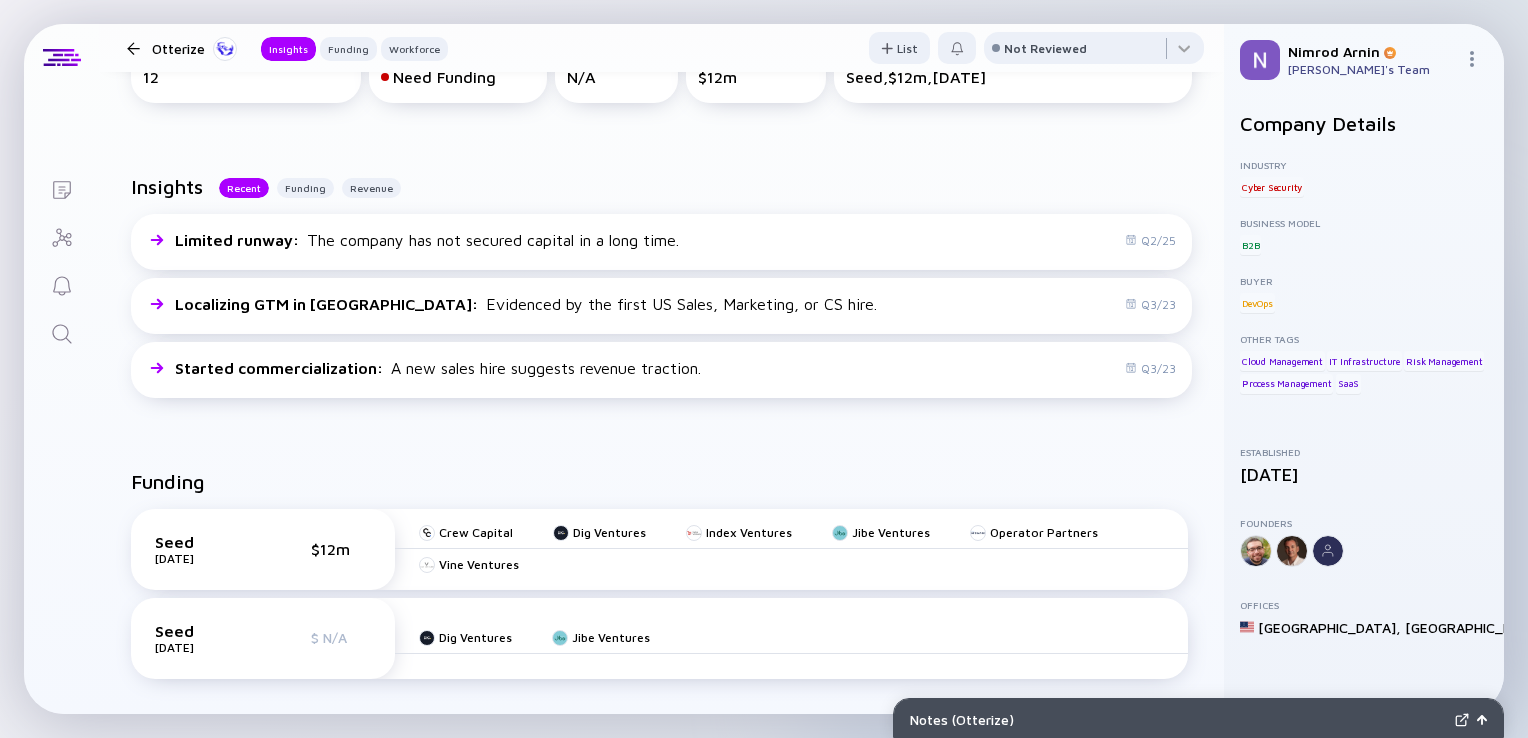 scroll, scrollTop: 402, scrollLeft: 0, axis: vertical 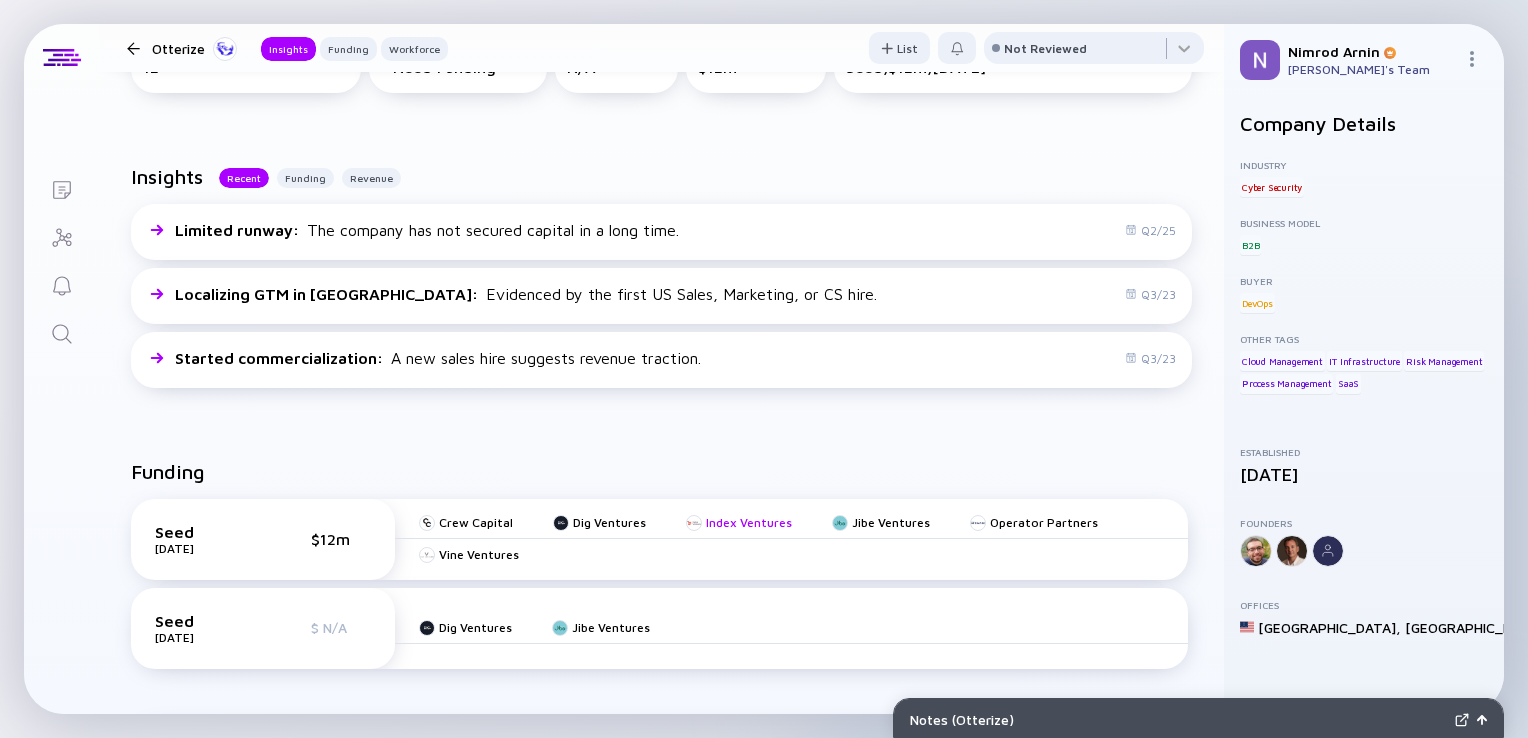 click on "Index Ventures" at bounding box center [749, 522] 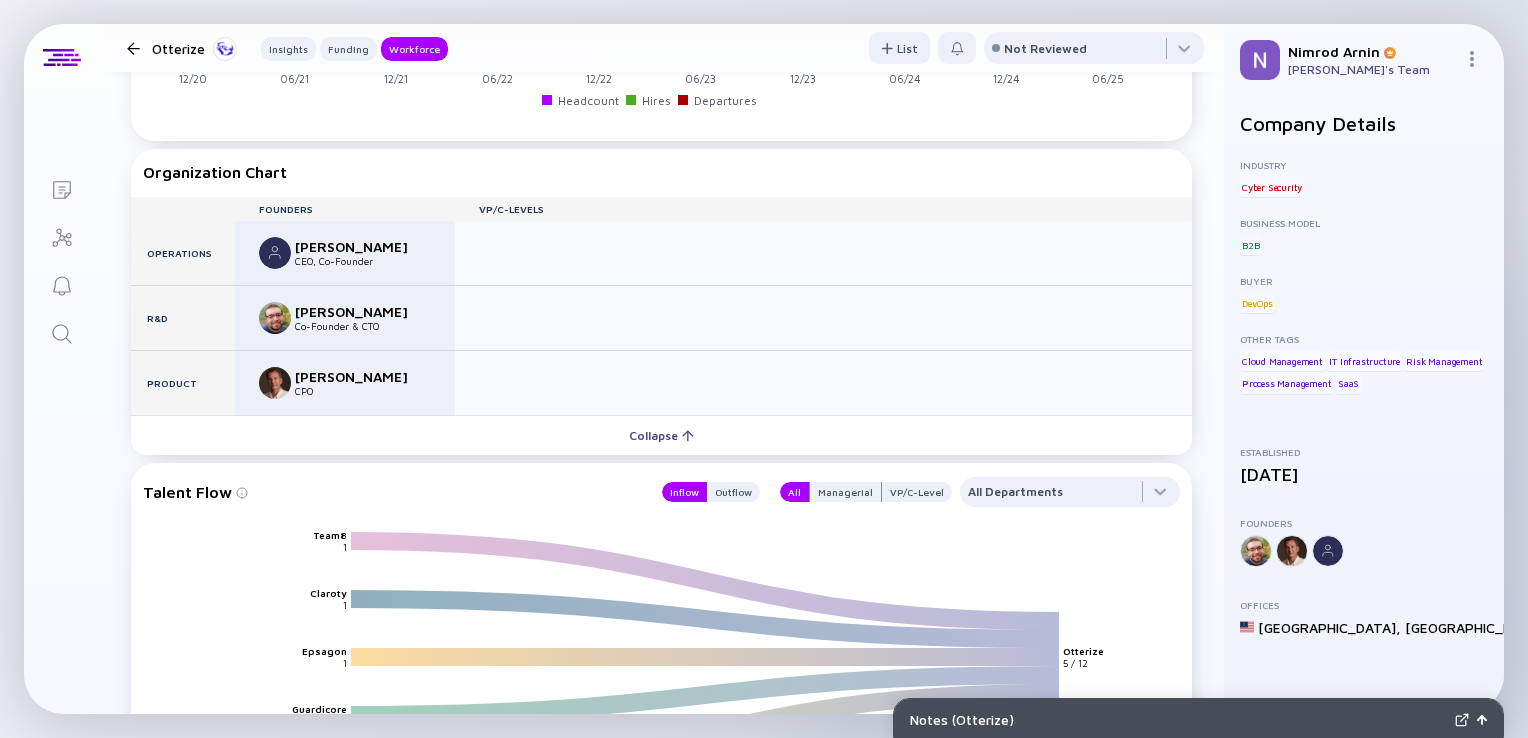 scroll, scrollTop: 2097, scrollLeft: 0, axis: vertical 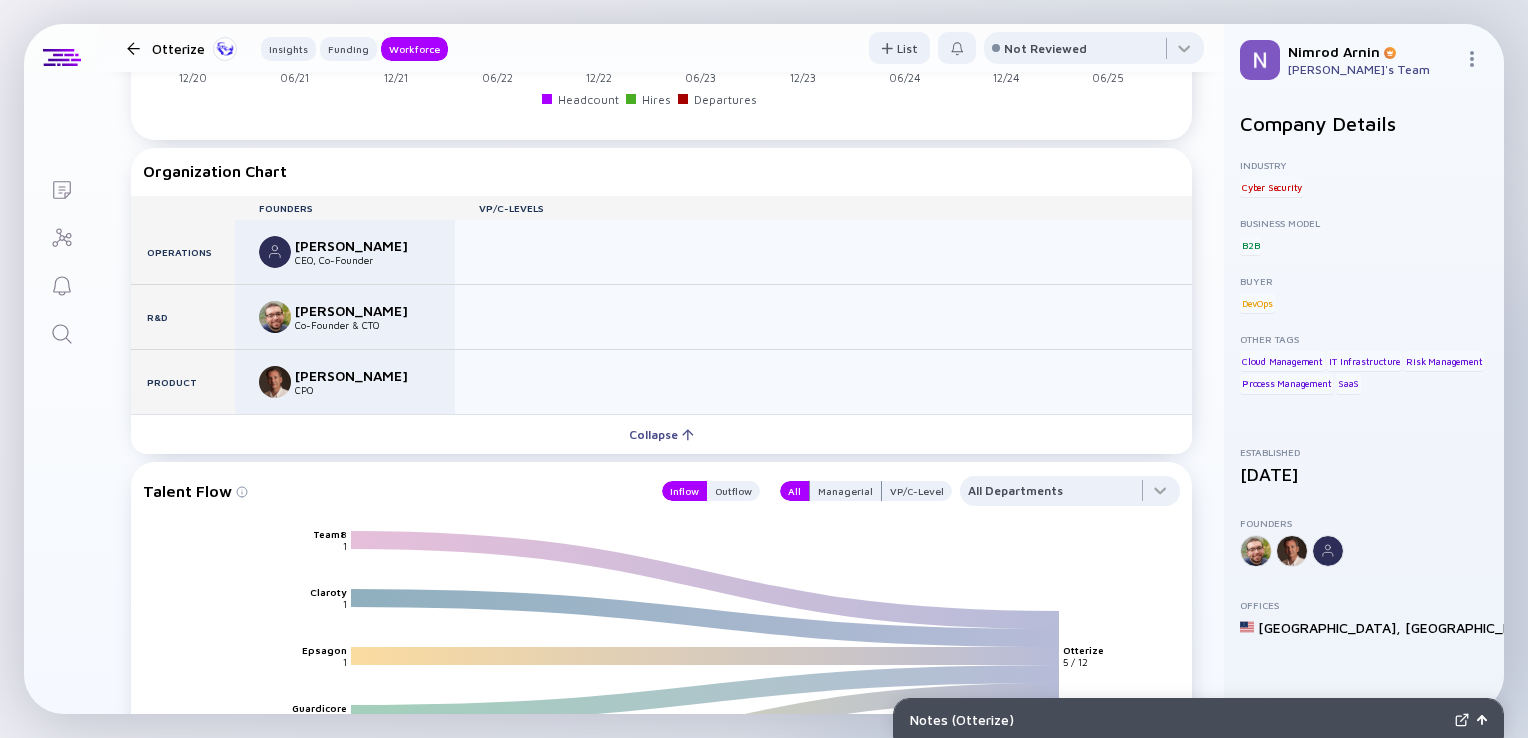 click 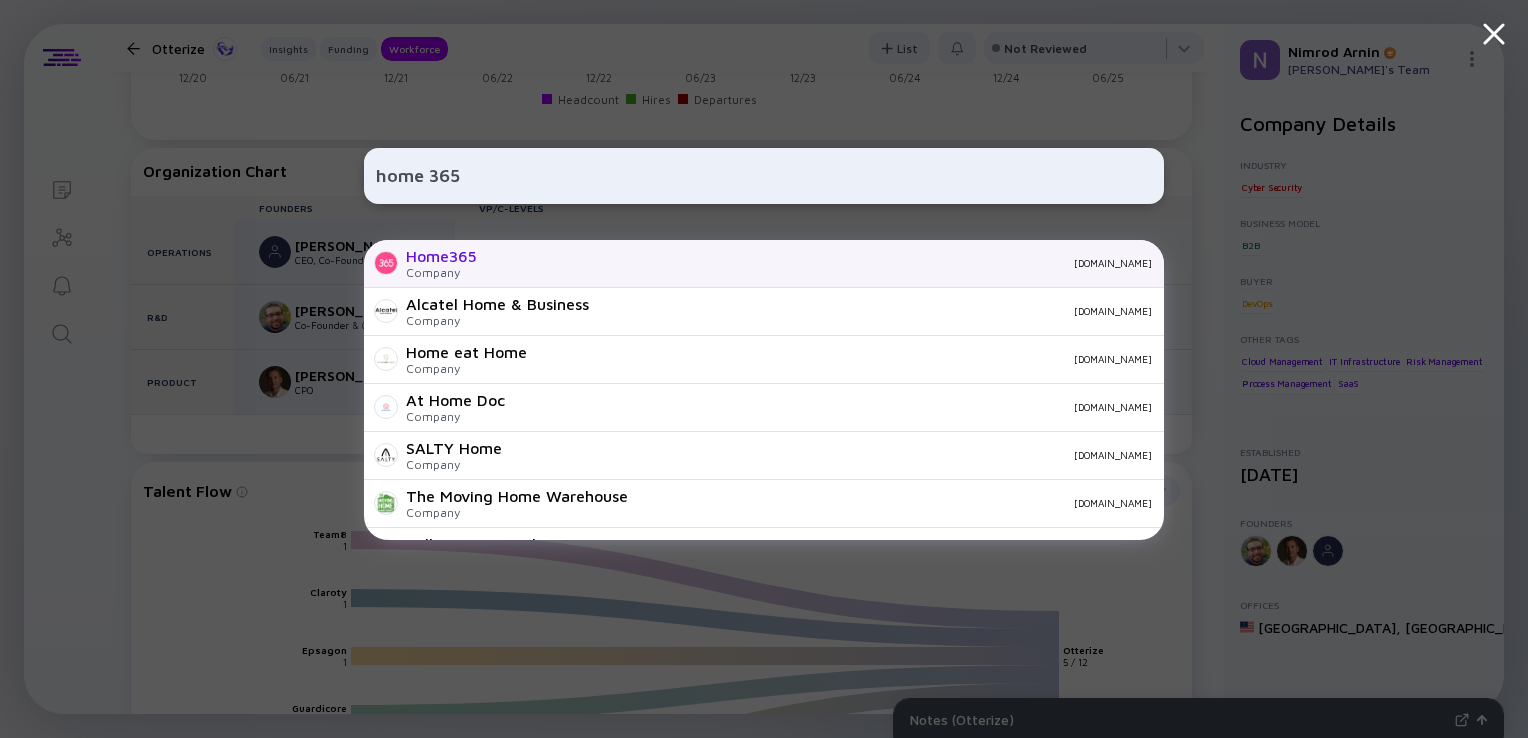 type on "home 365" 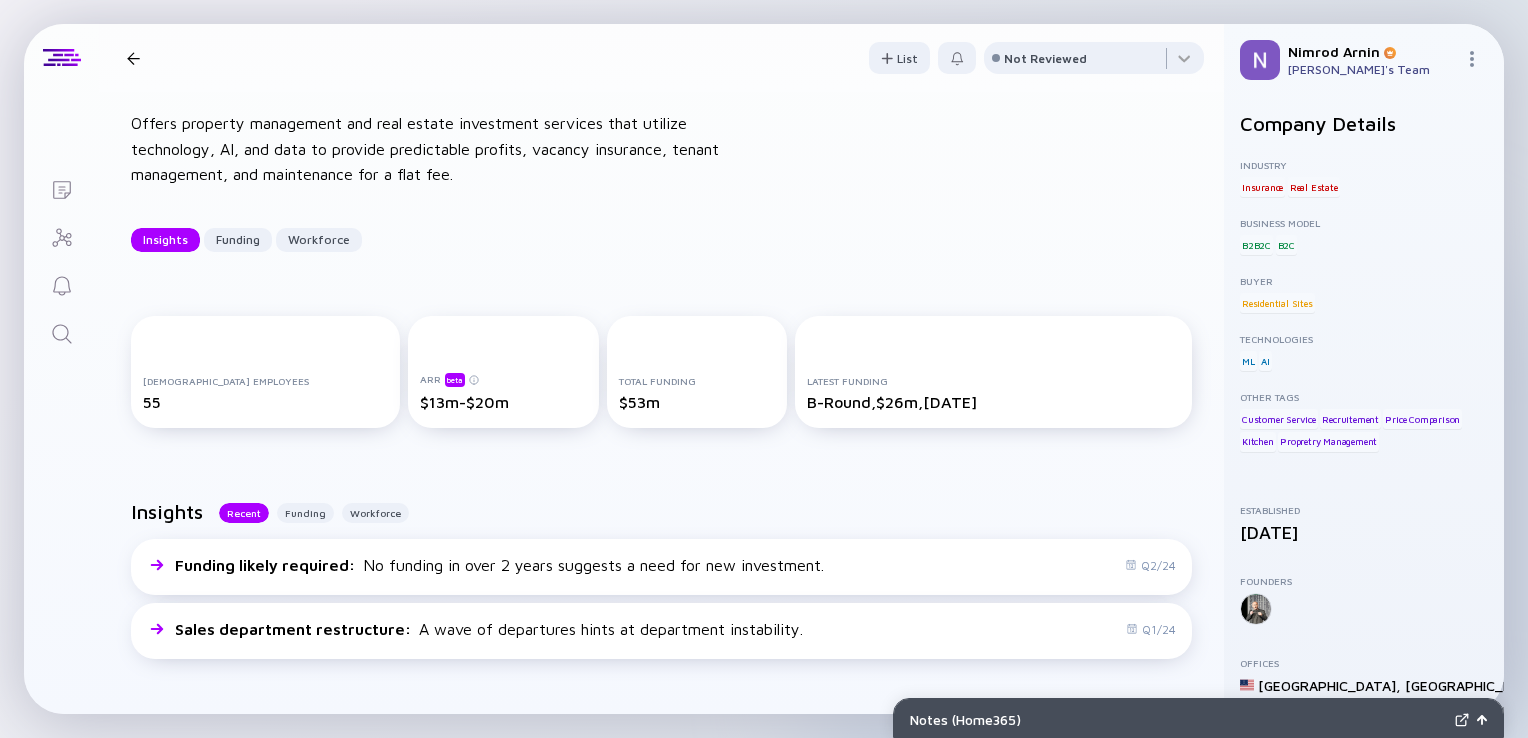 scroll, scrollTop: 68, scrollLeft: 0, axis: vertical 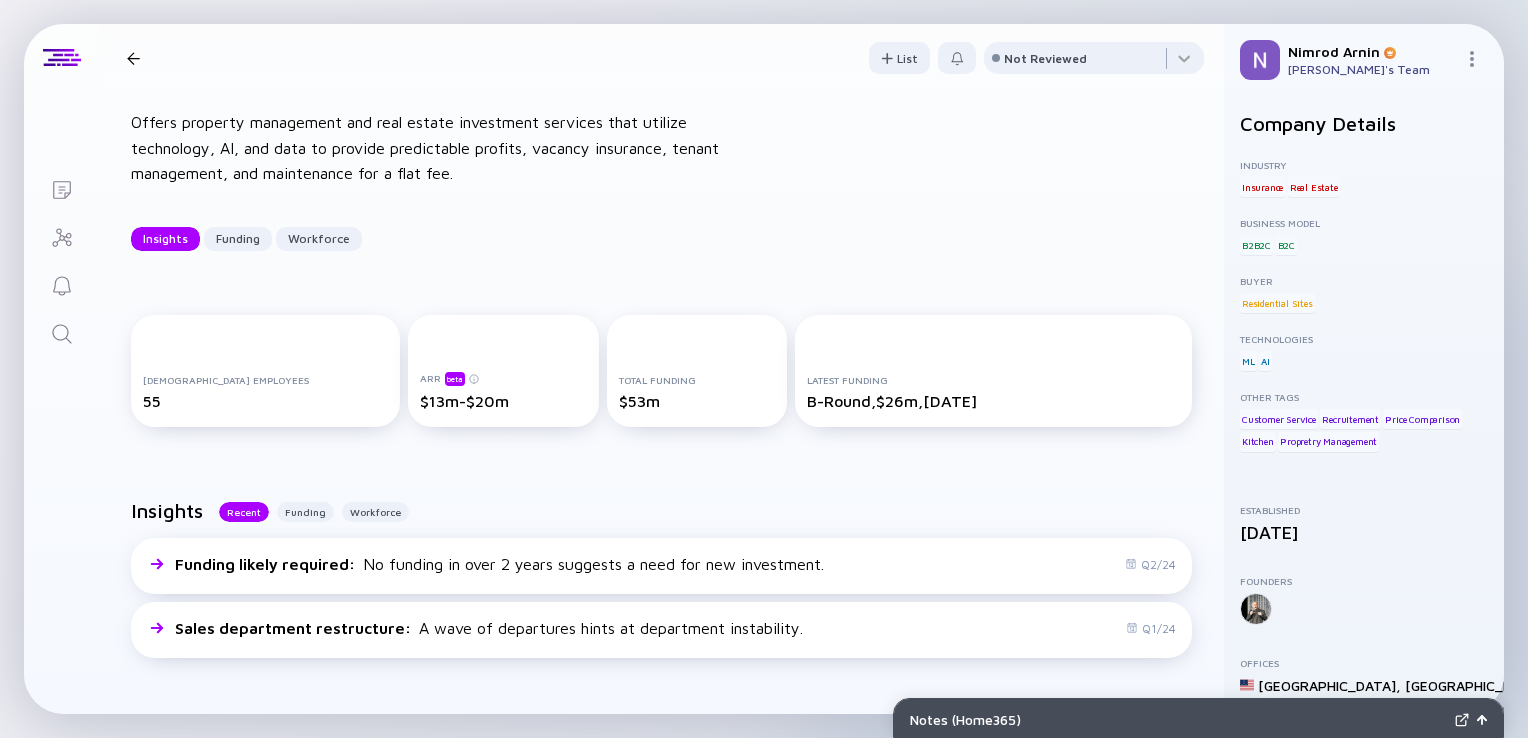 click 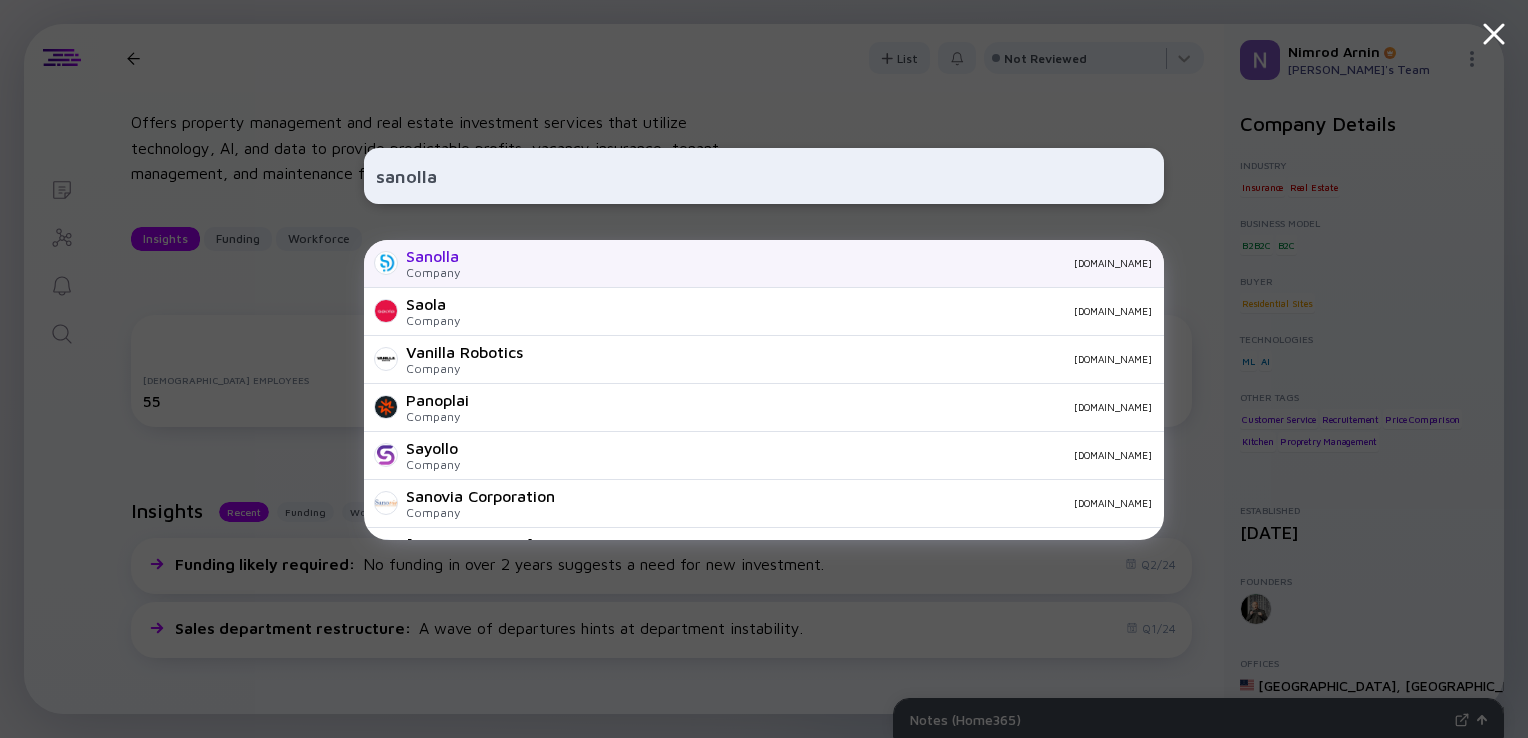 type on "sanolla" 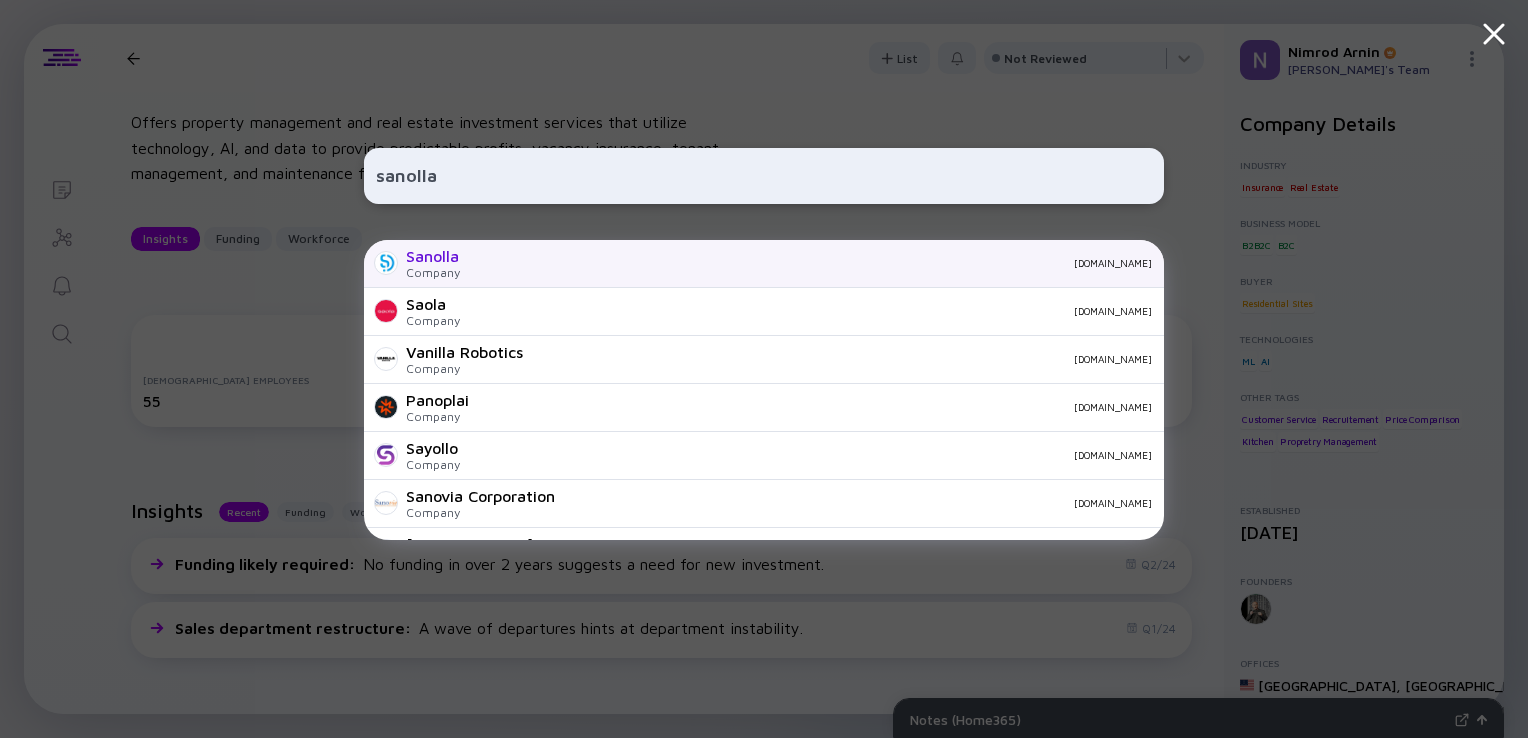 click on "[DOMAIN_NAME]" at bounding box center (814, 263) 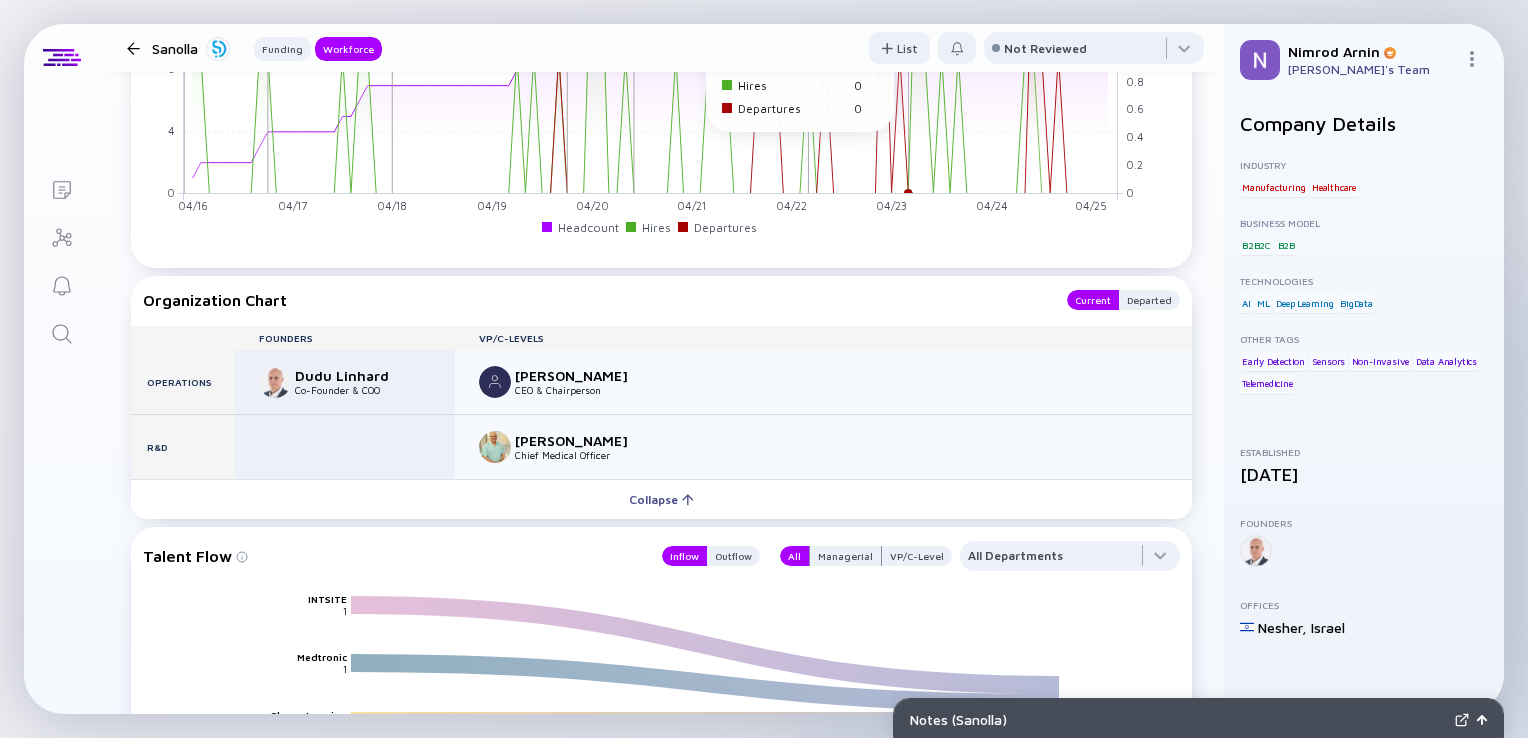 scroll, scrollTop: 1604, scrollLeft: 0, axis: vertical 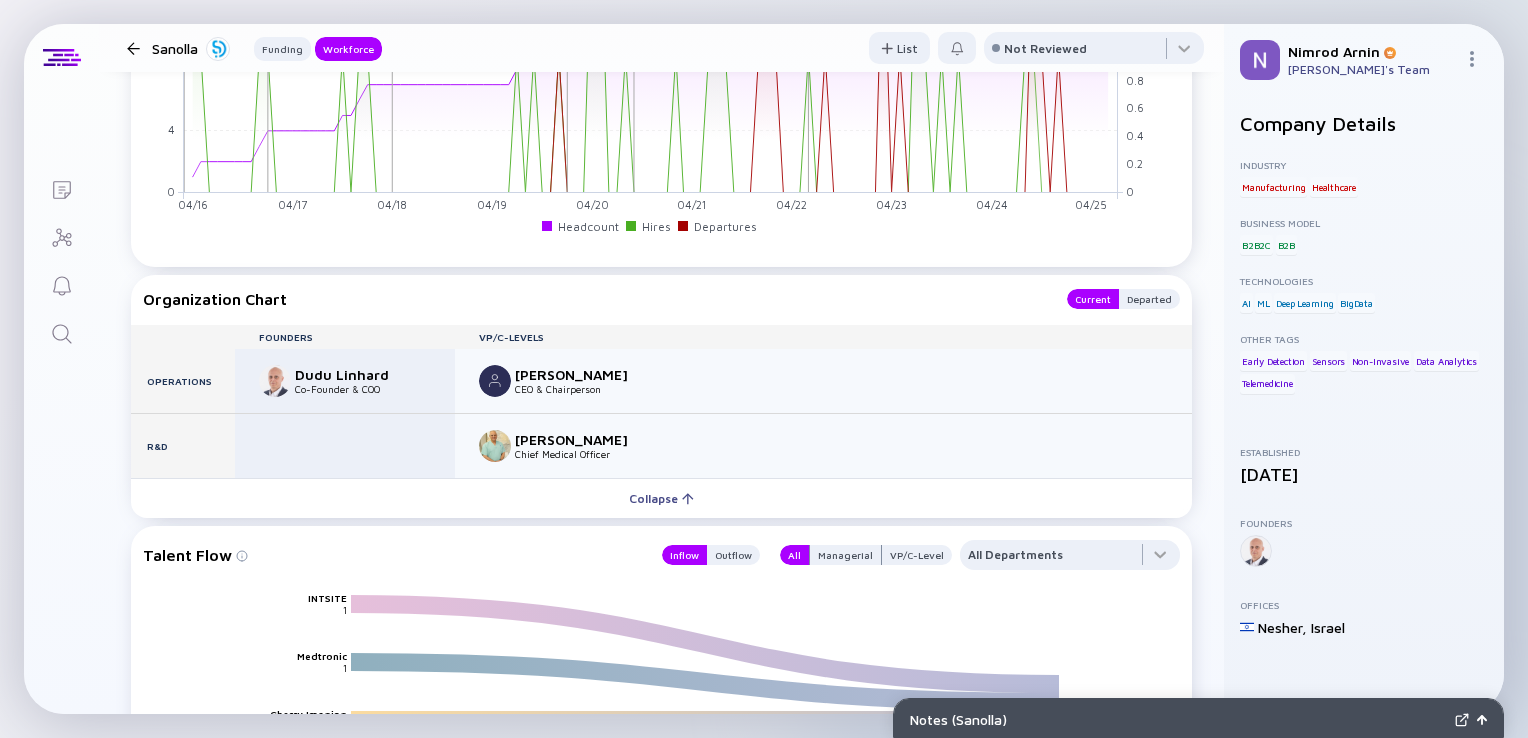 click 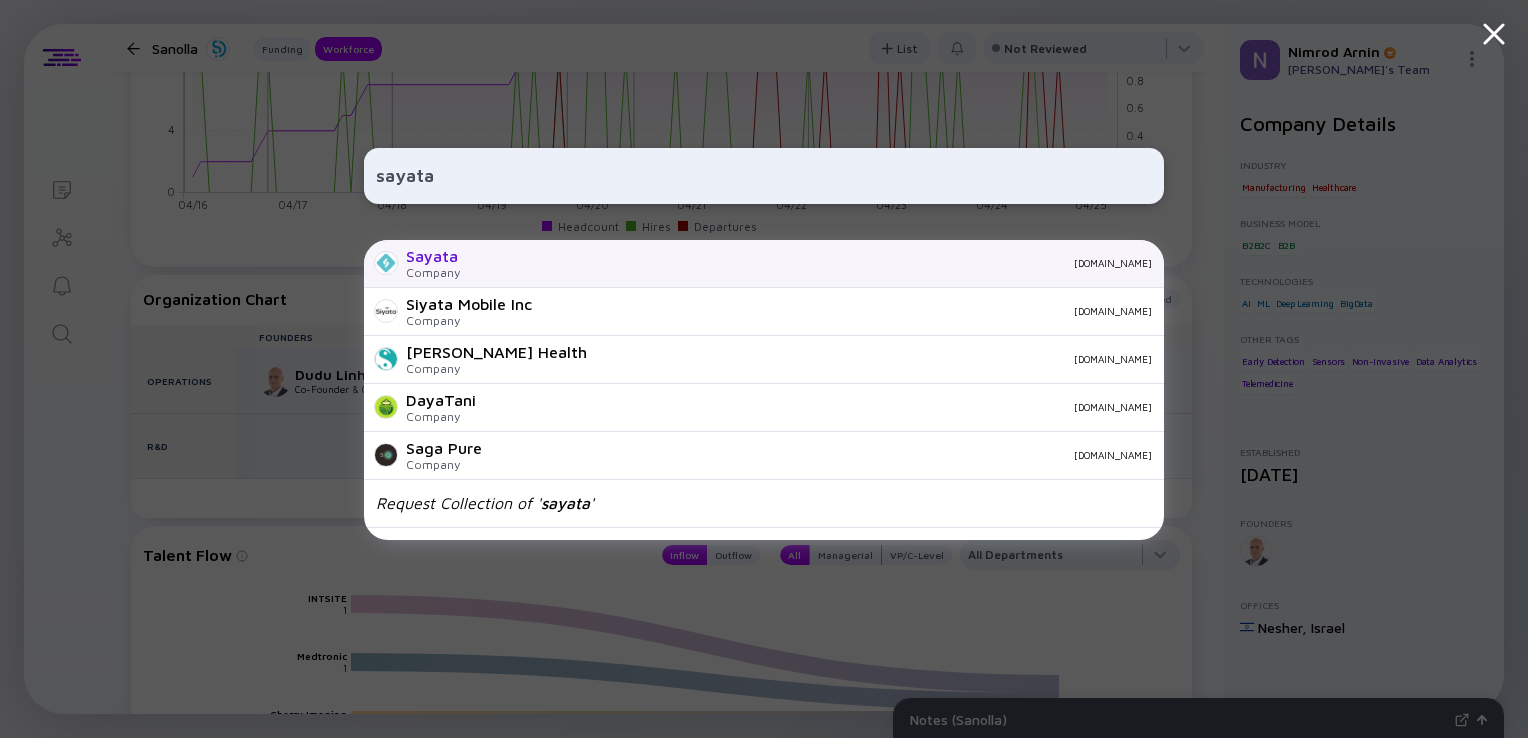 type on "sayata" 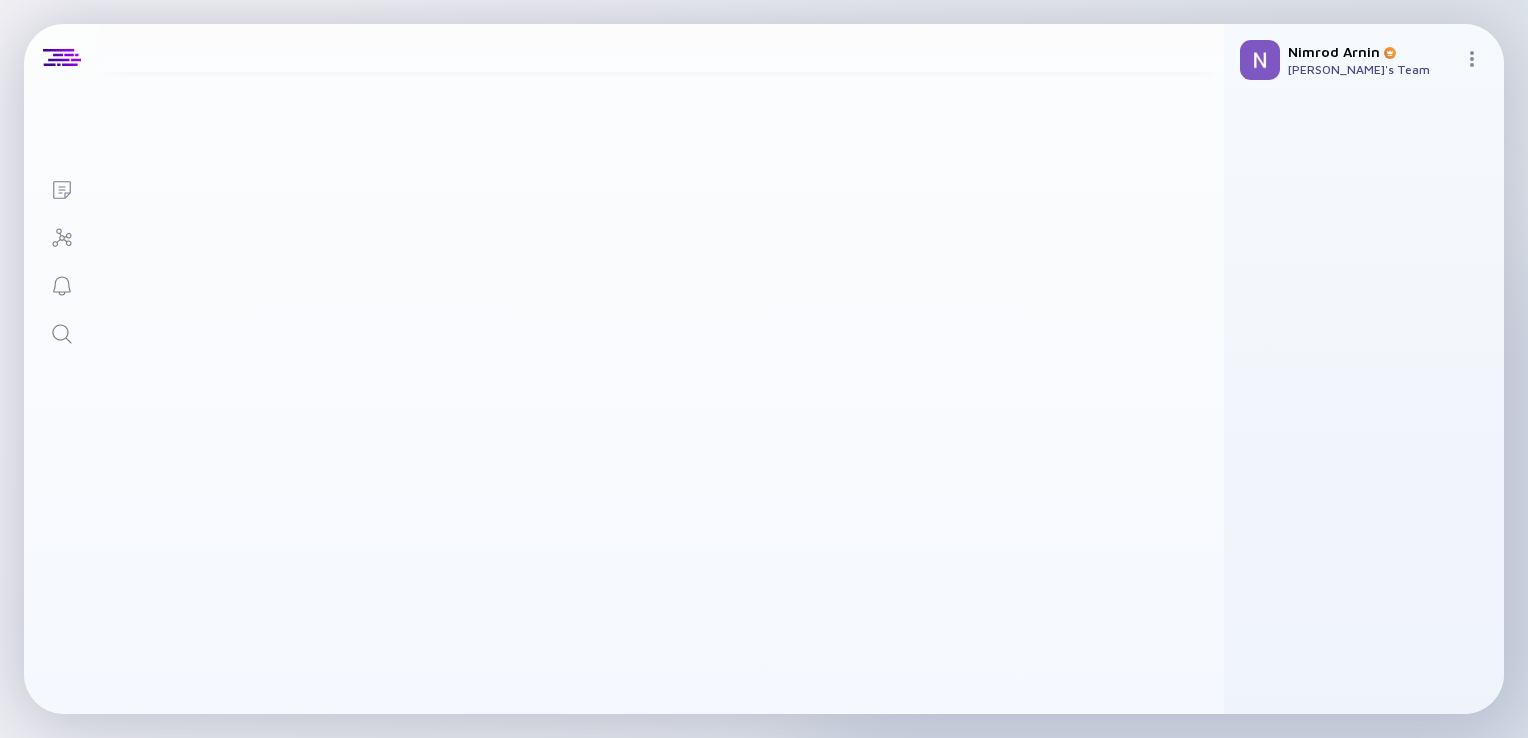 scroll, scrollTop: 0, scrollLeft: 0, axis: both 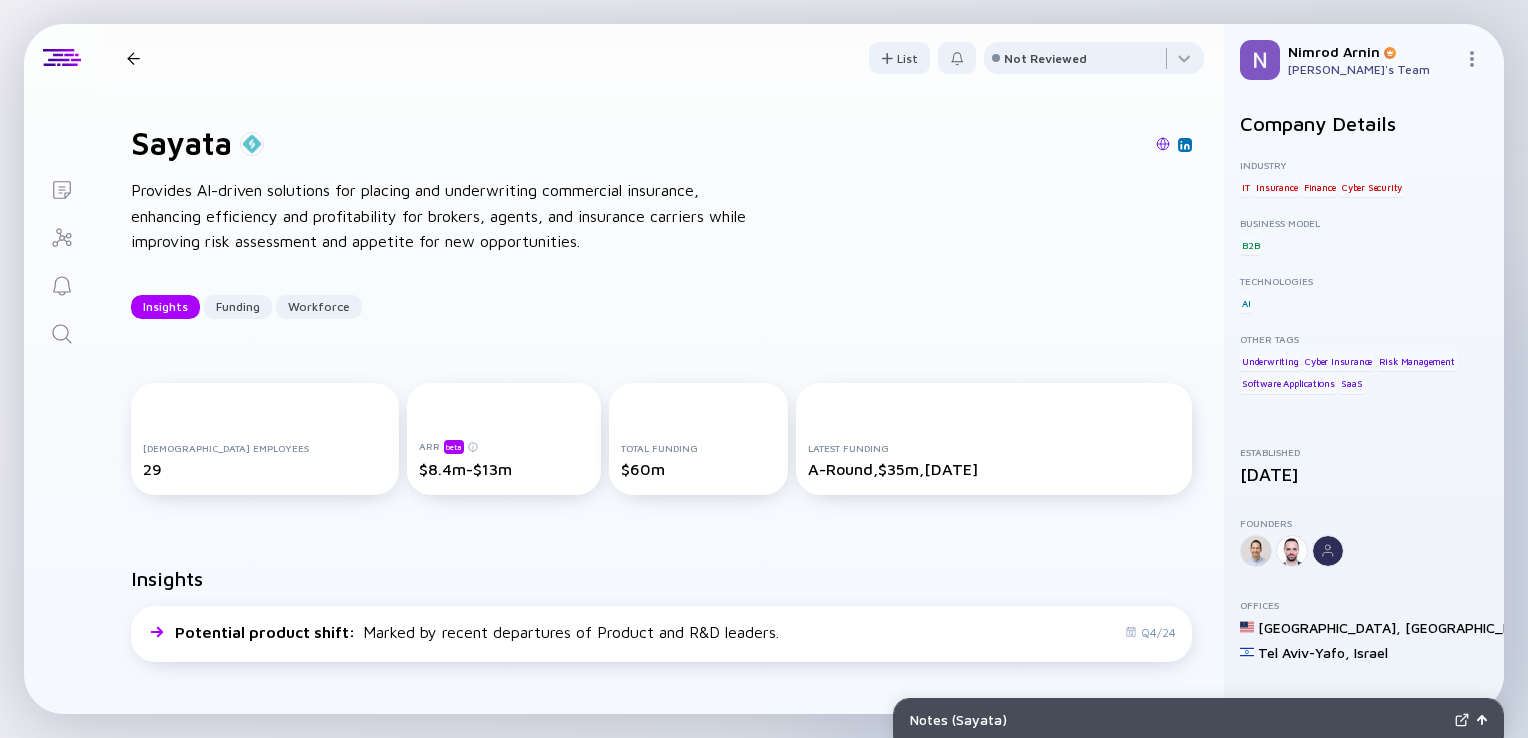 click 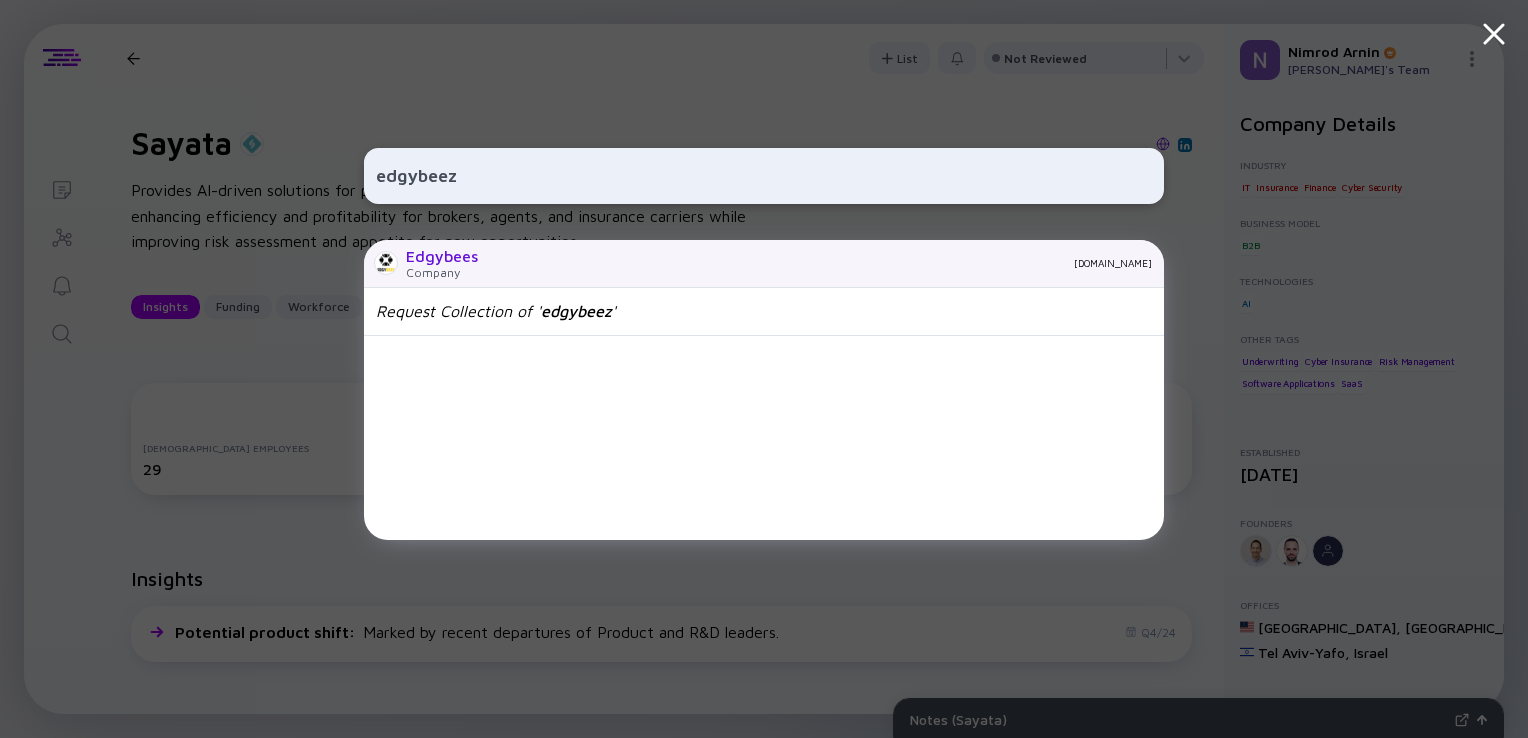 type on "edgybeez" 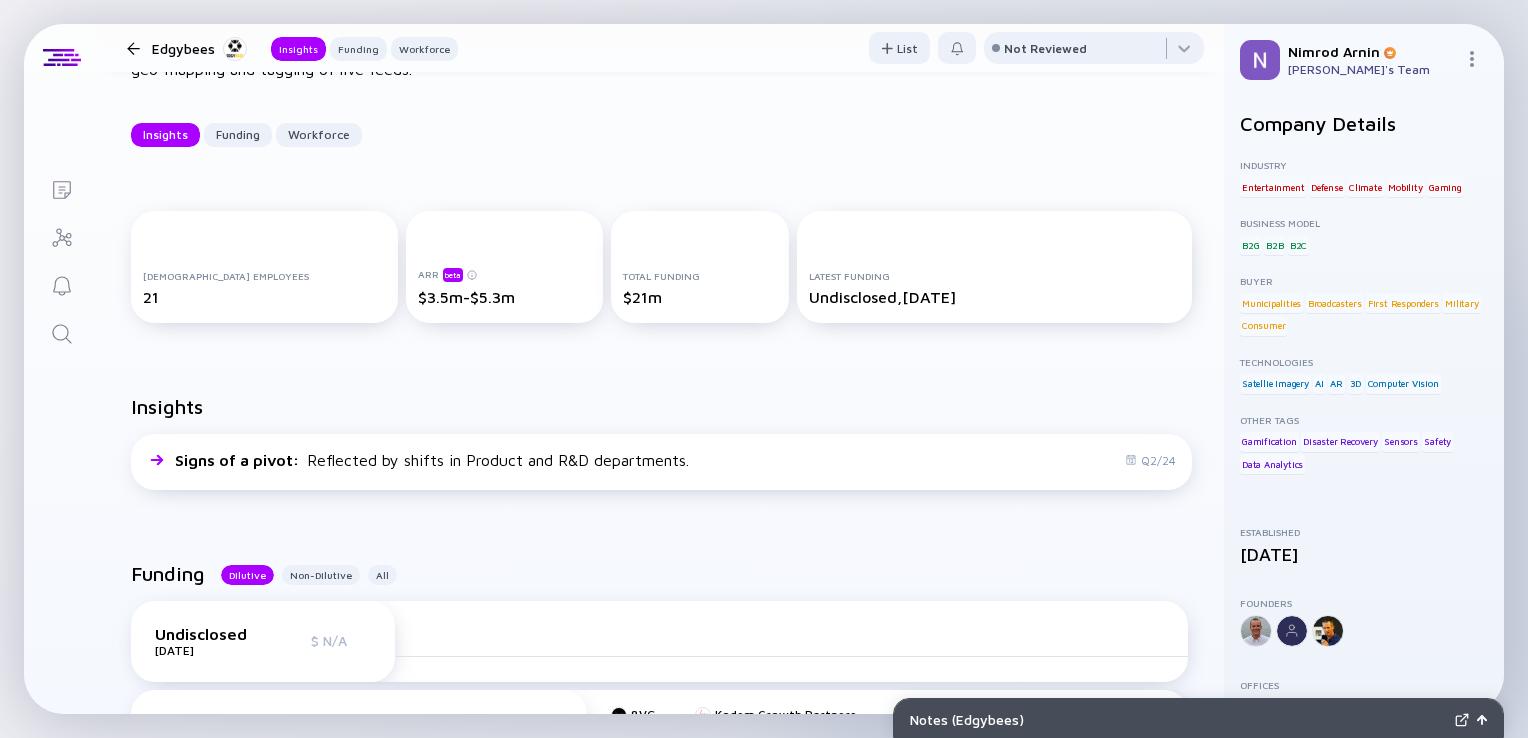 scroll, scrollTop: 227, scrollLeft: 0, axis: vertical 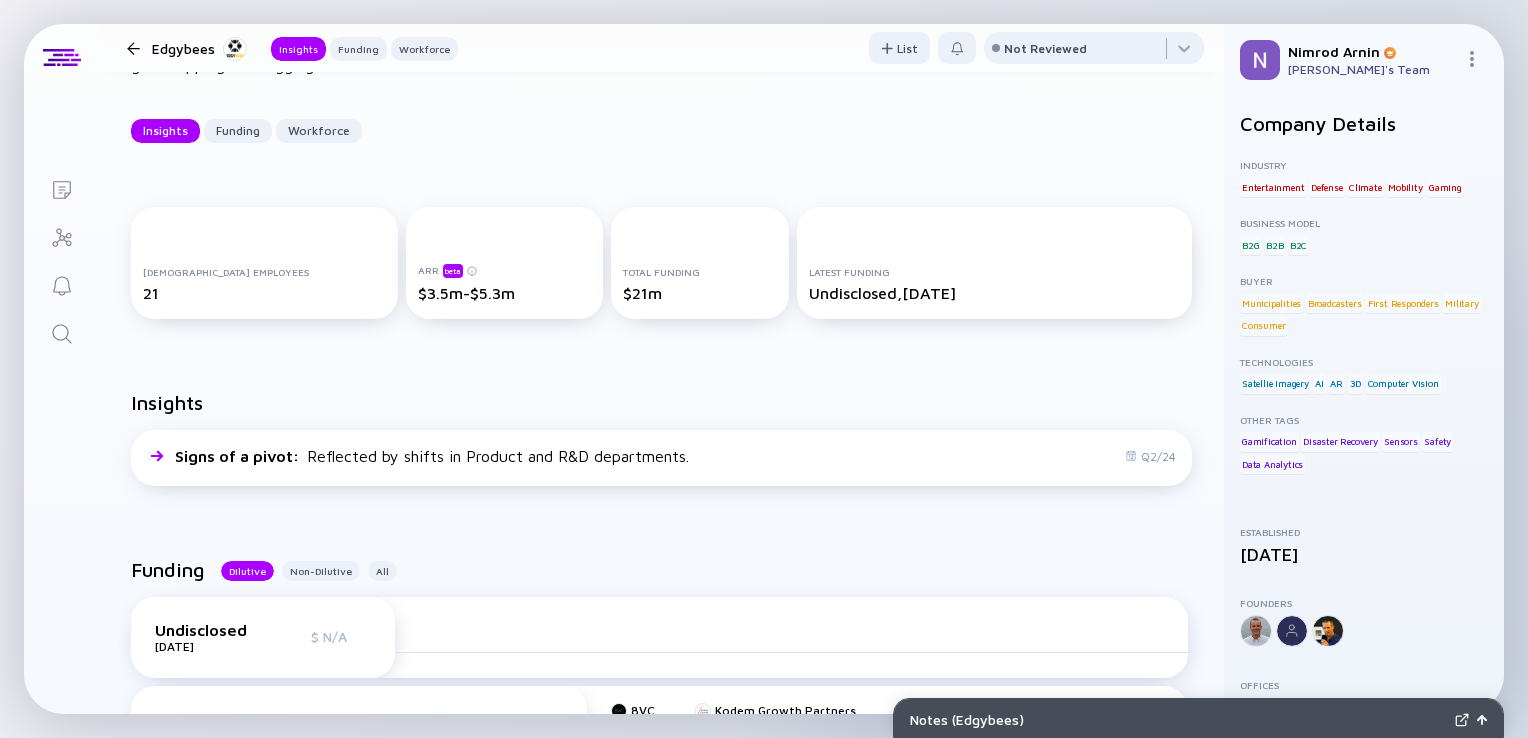 click 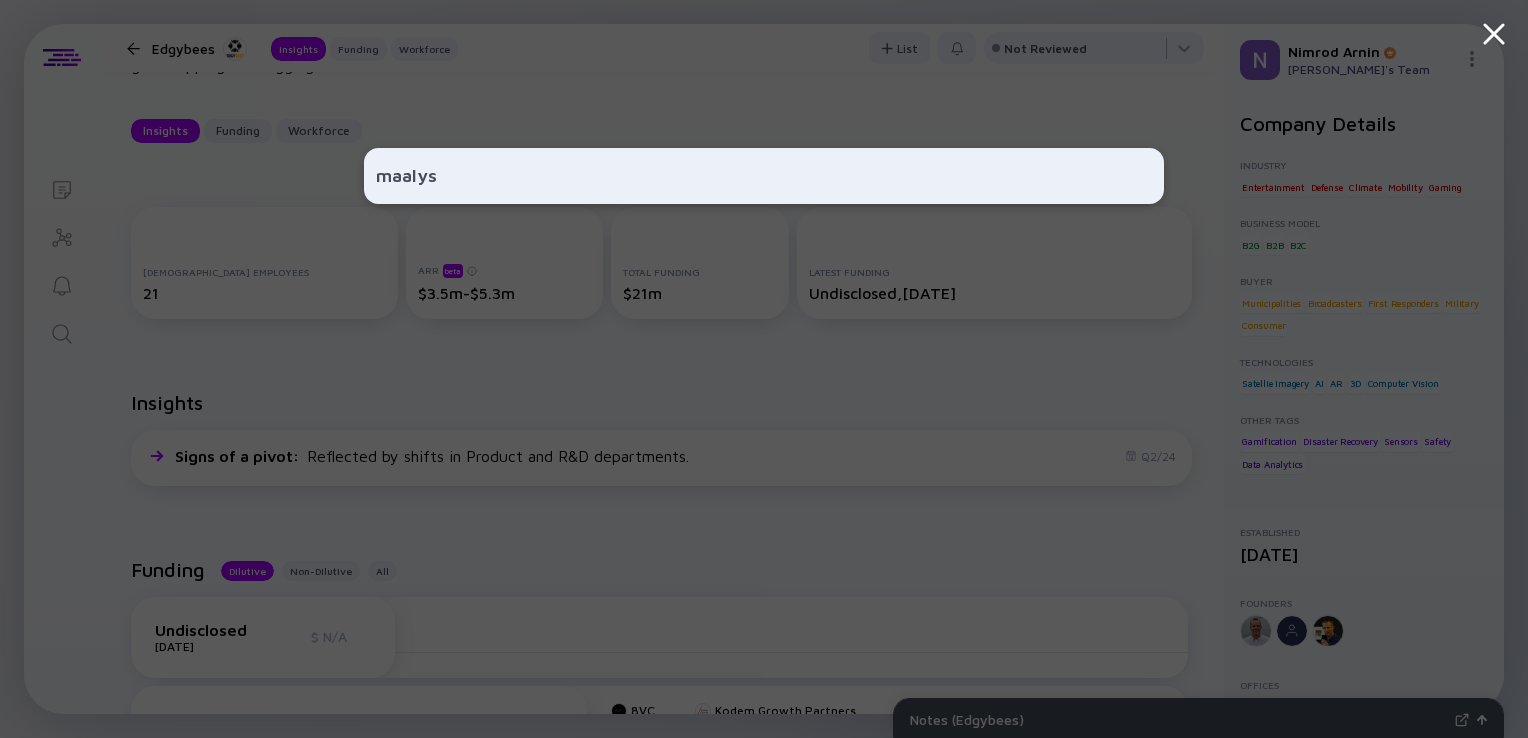 type on "maalys" 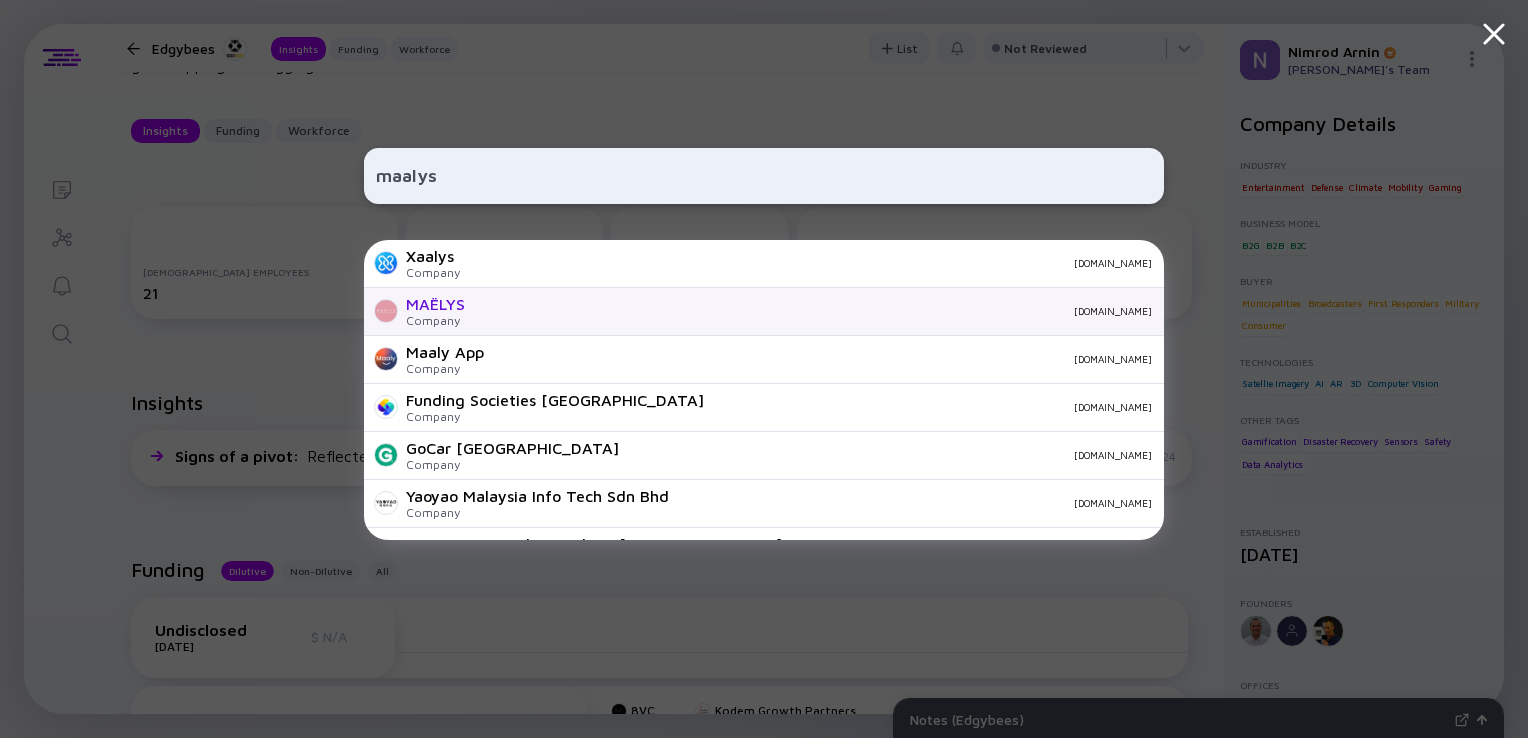 click on "MAËLYS Company [DOMAIN_NAME]" at bounding box center [764, 312] 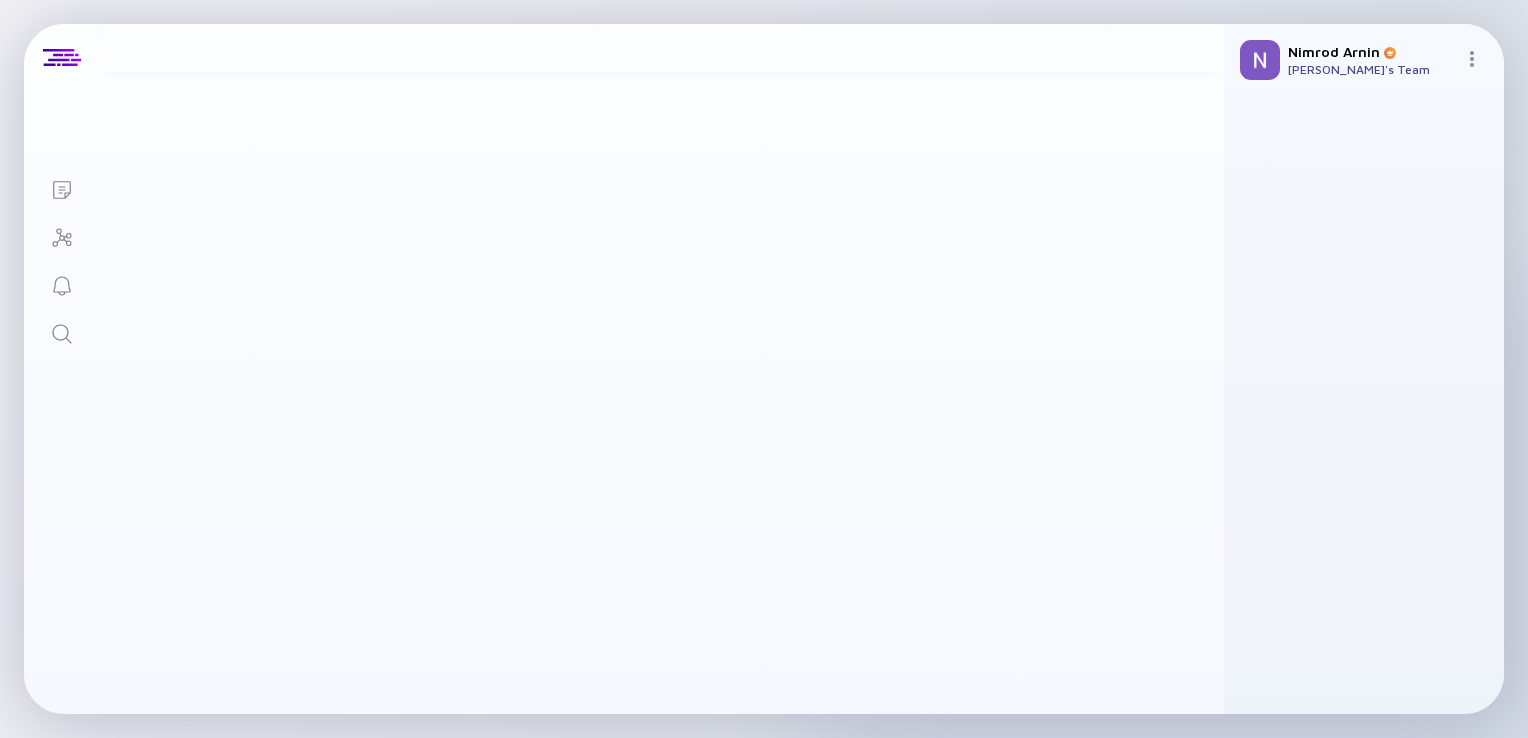 scroll, scrollTop: 0, scrollLeft: 0, axis: both 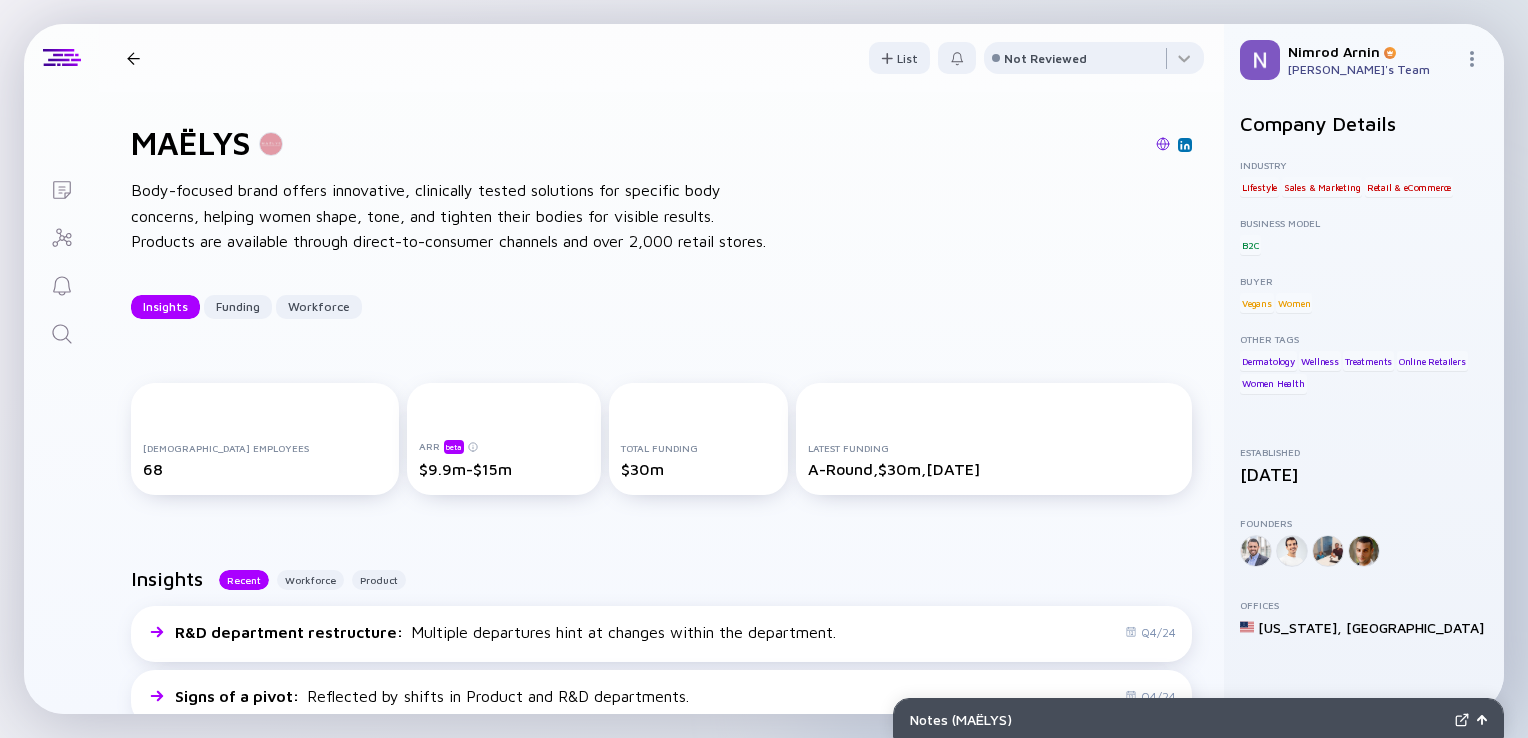 click 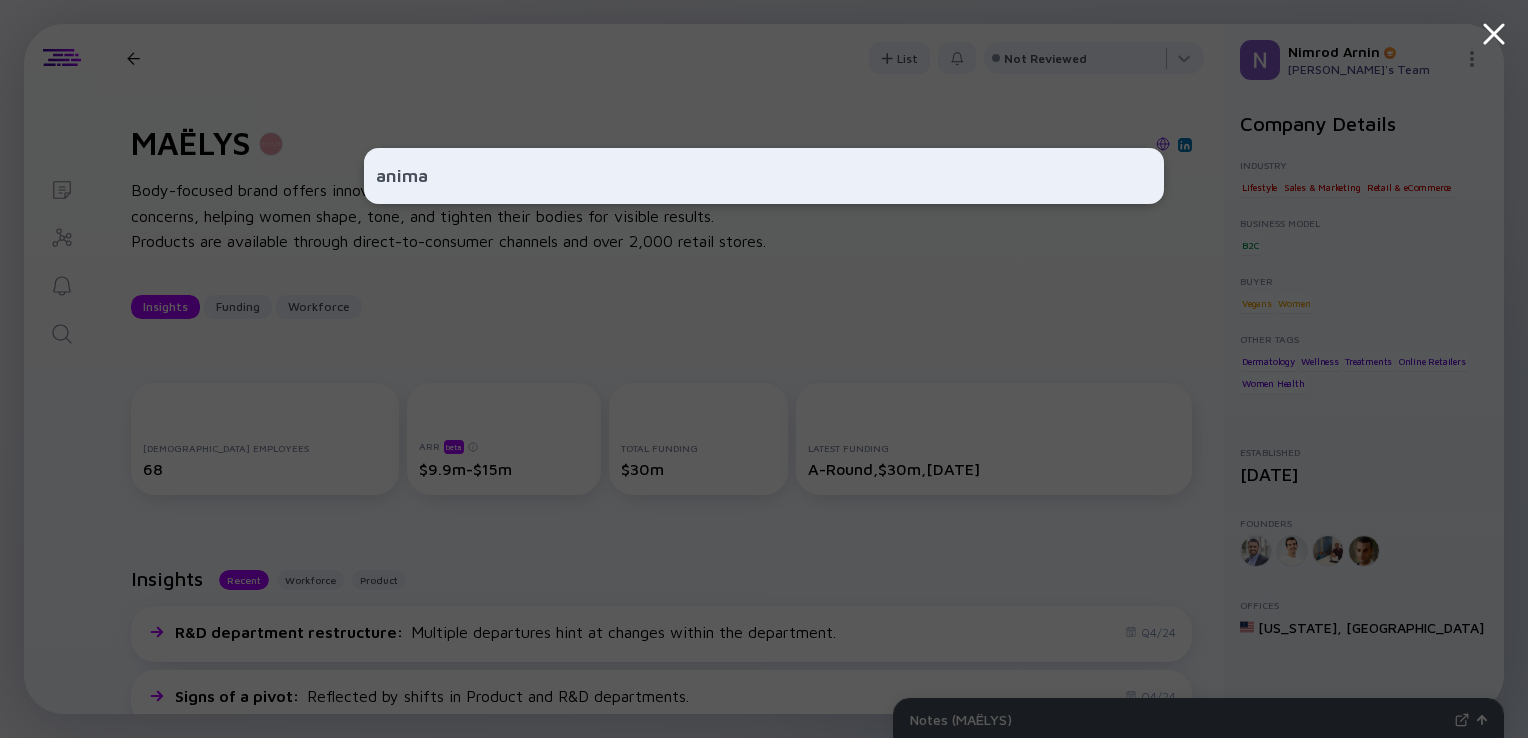 type on "anima" 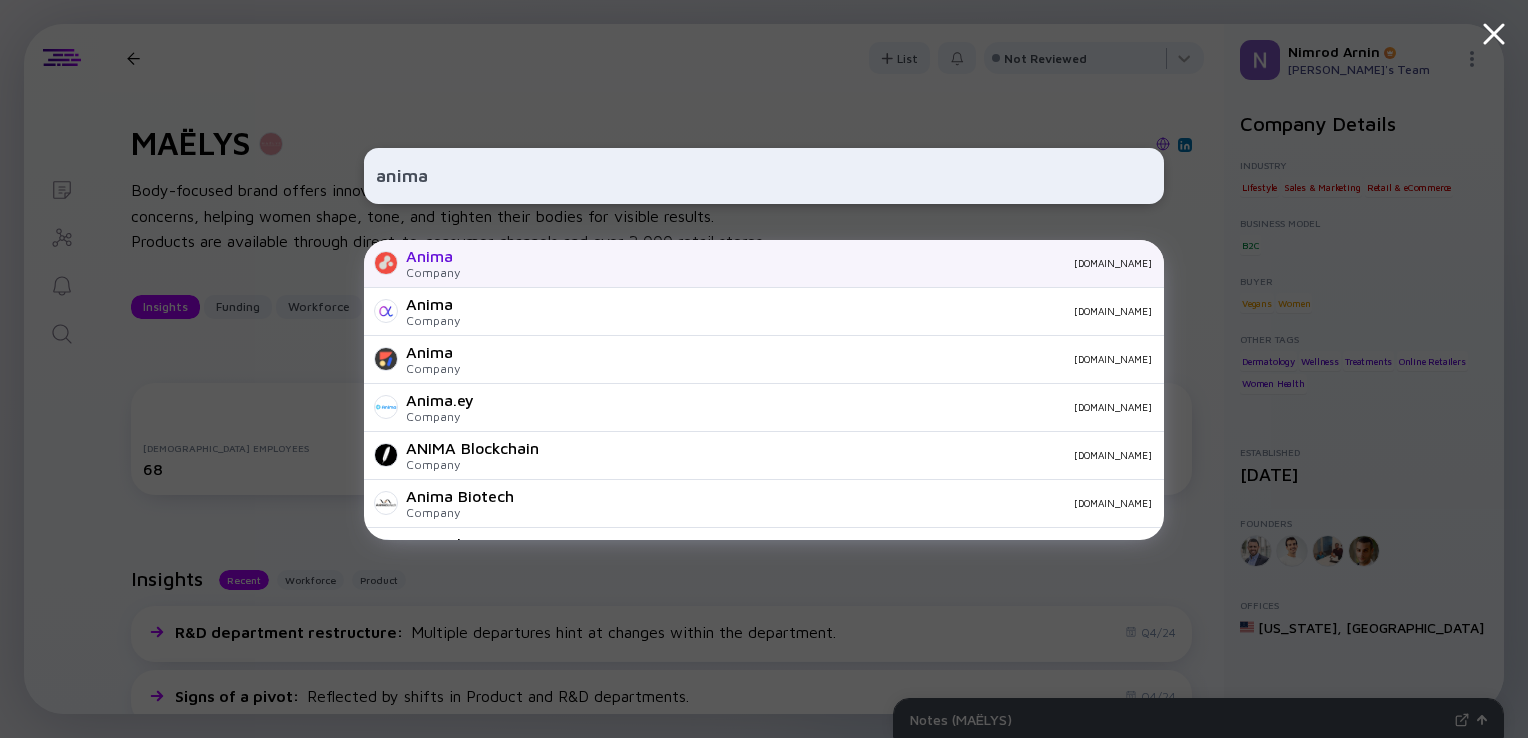 click on "Anima Company [DOMAIN_NAME]" at bounding box center [764, 264] 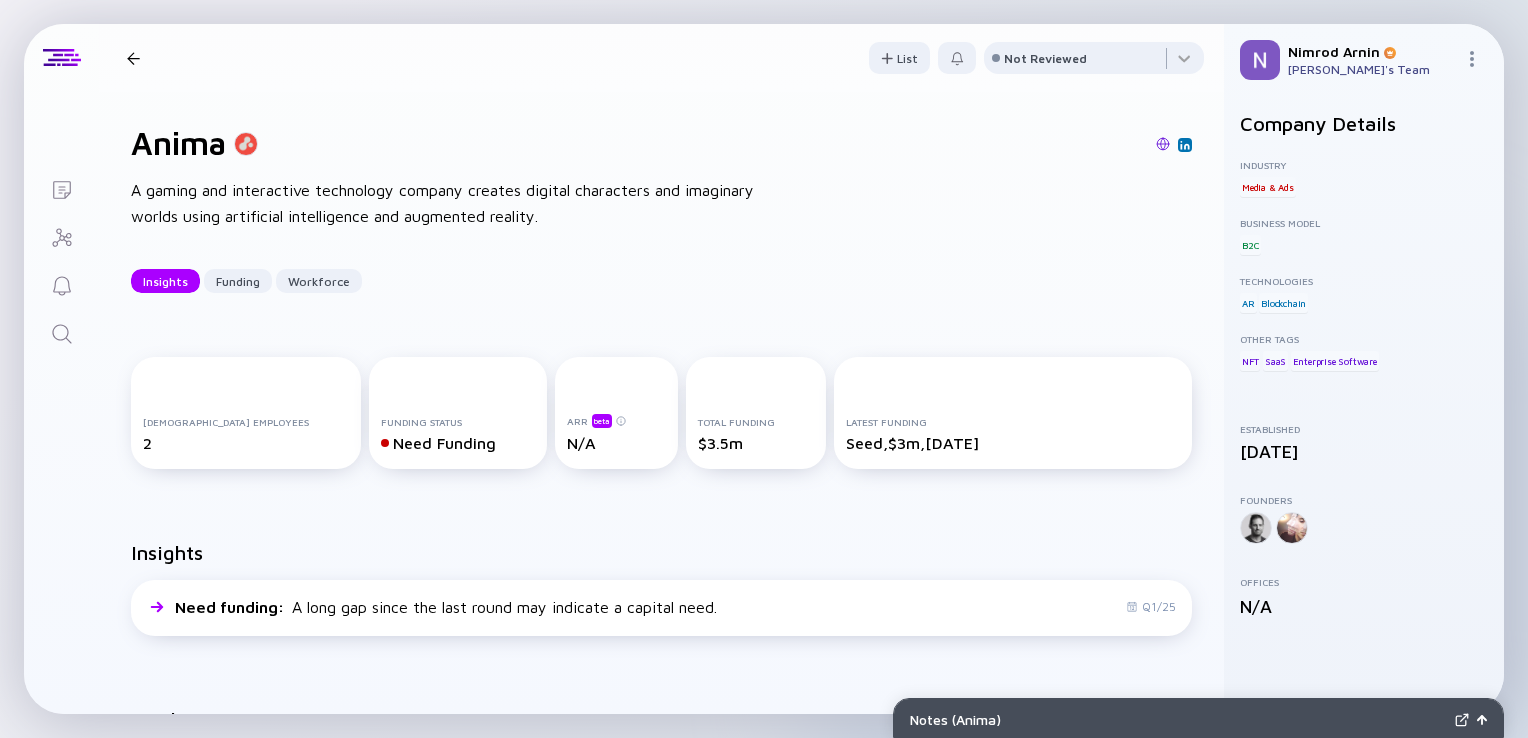 click at bounding box center [61, 332] 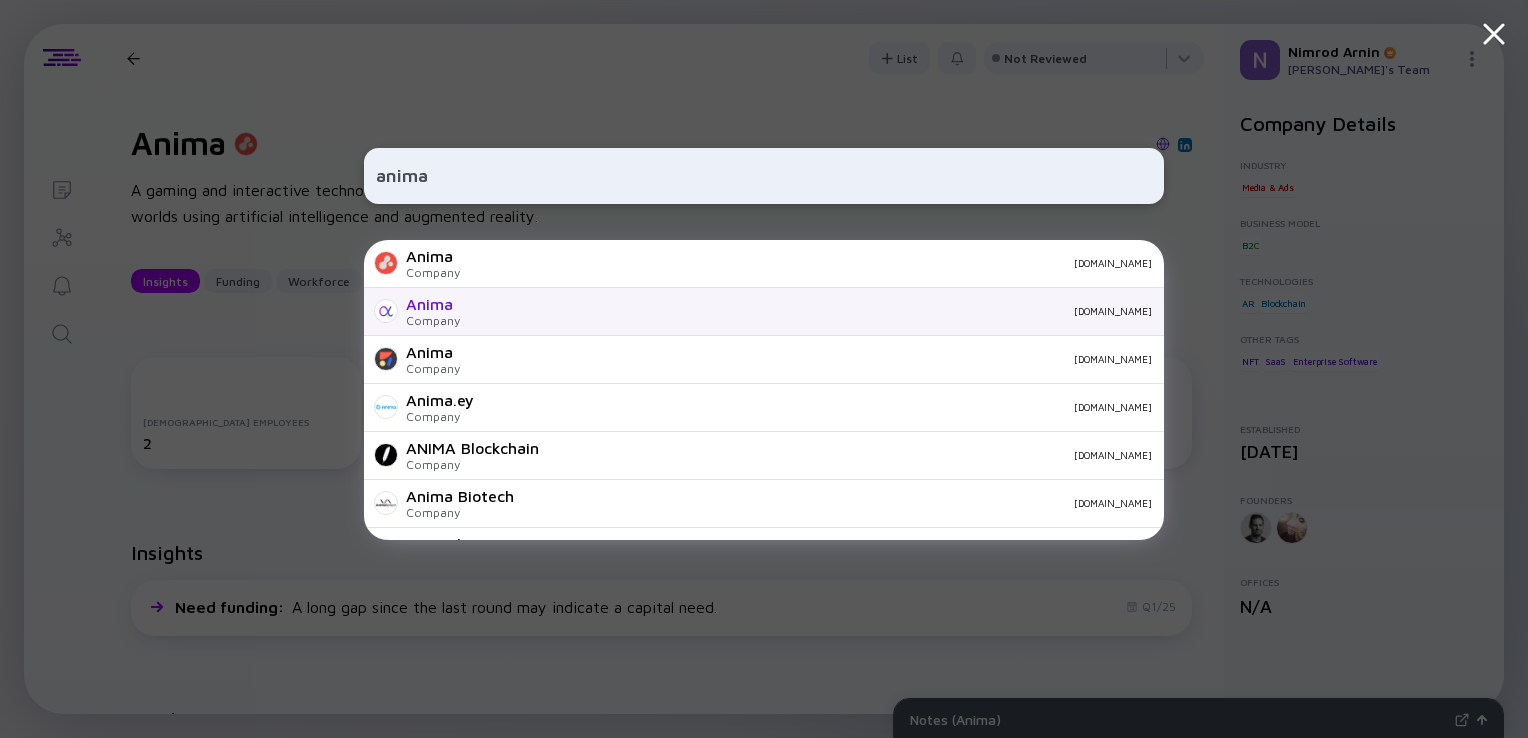 type on "anima" 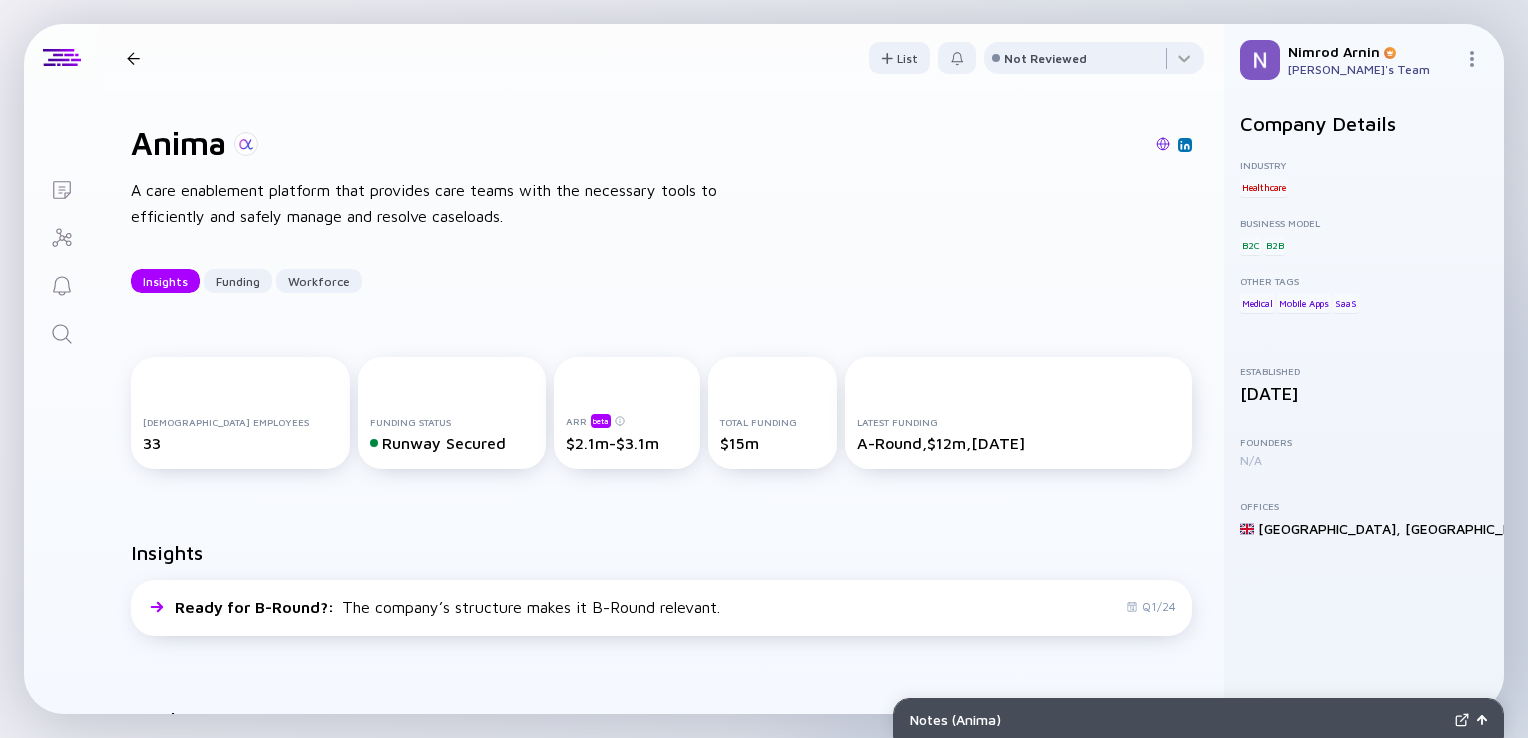 click 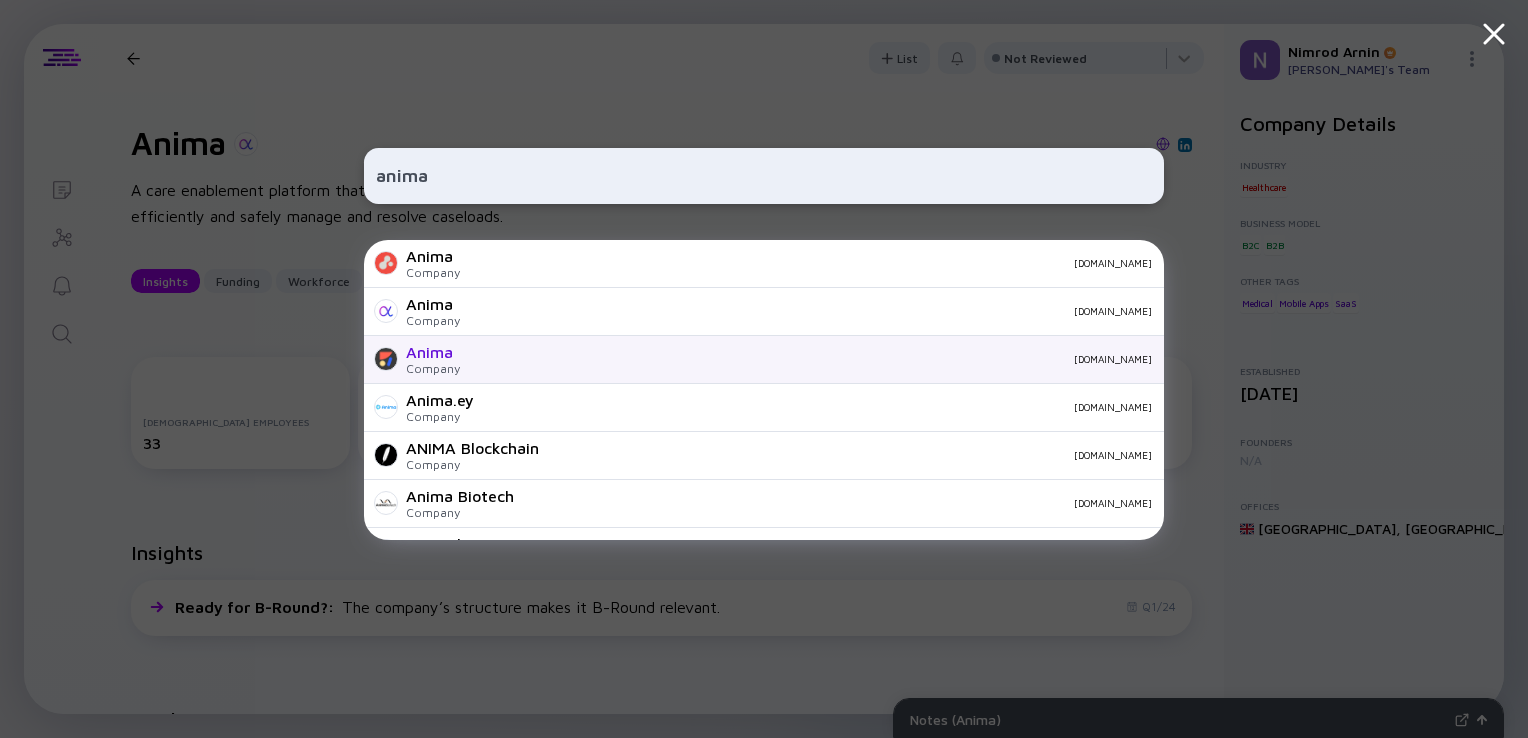 type on "anima" 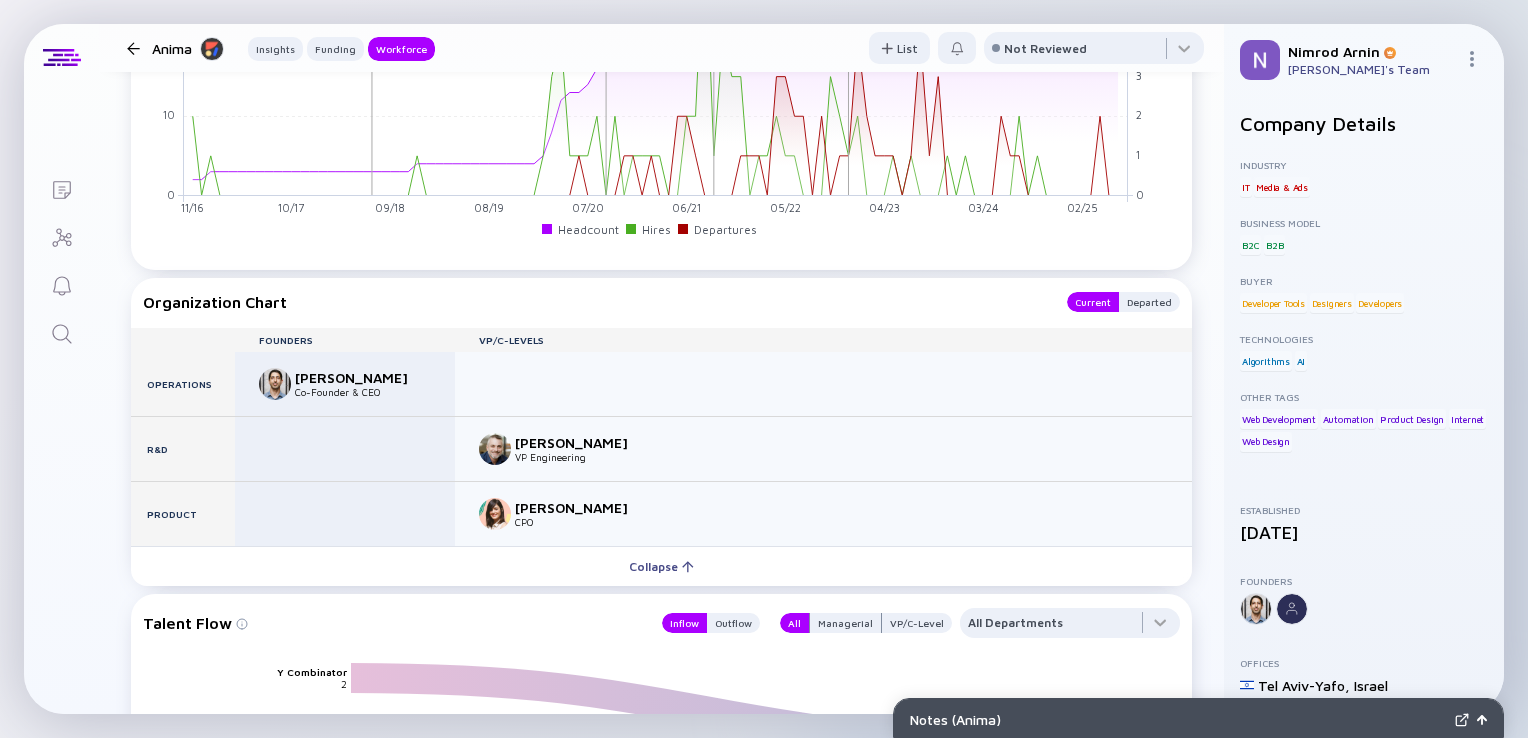 scroll, scrollTop: 2120, scrollLeft: 0, axis: vertical 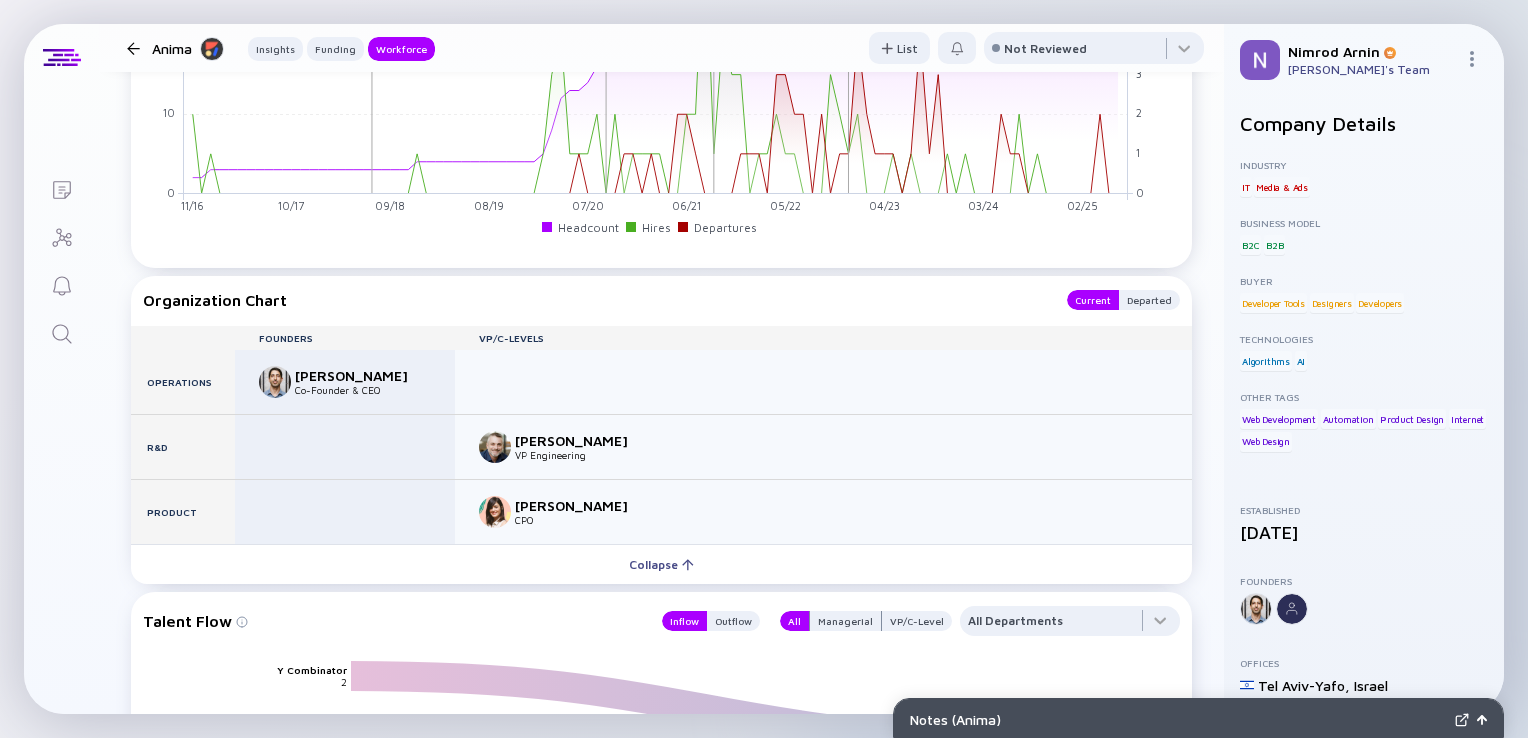 click 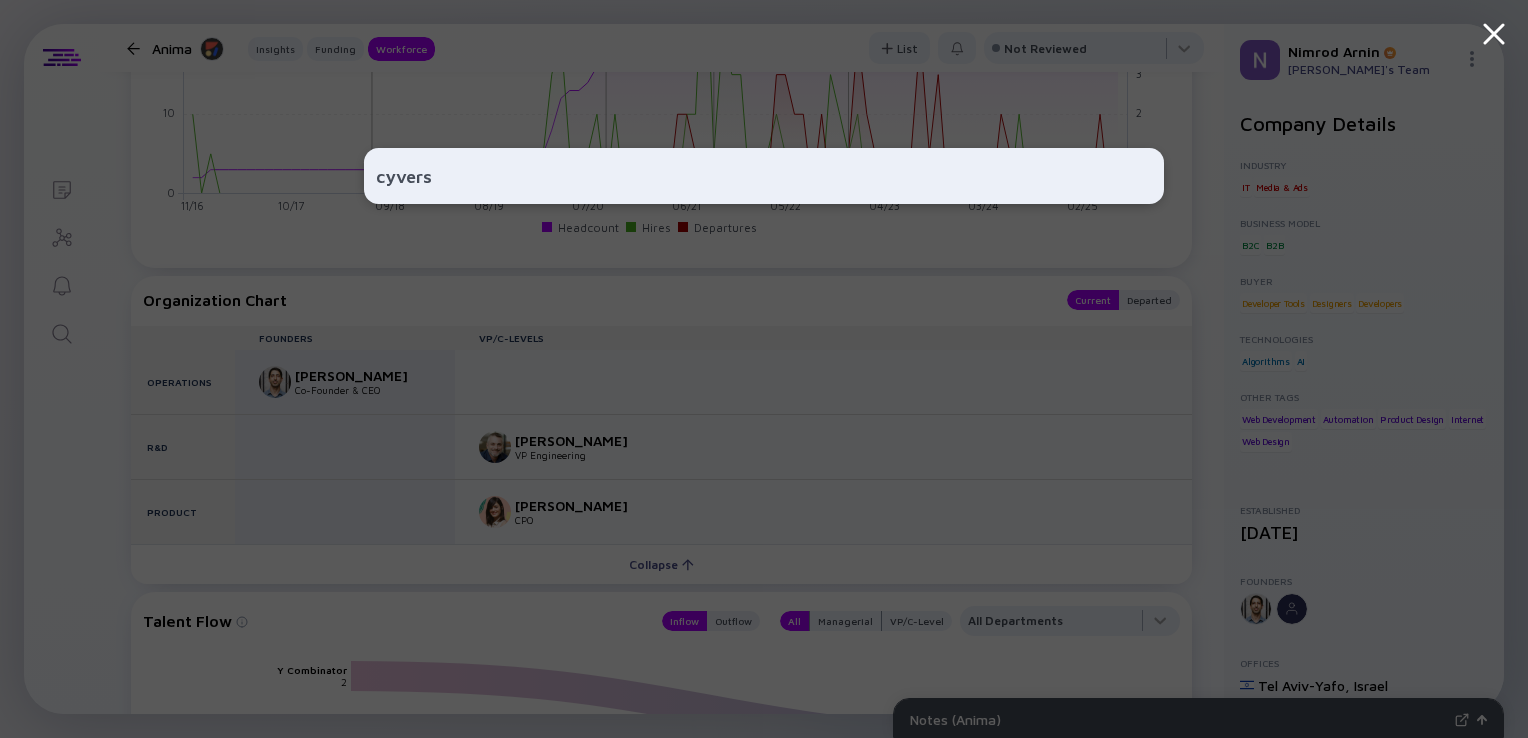 type on "cyvers" 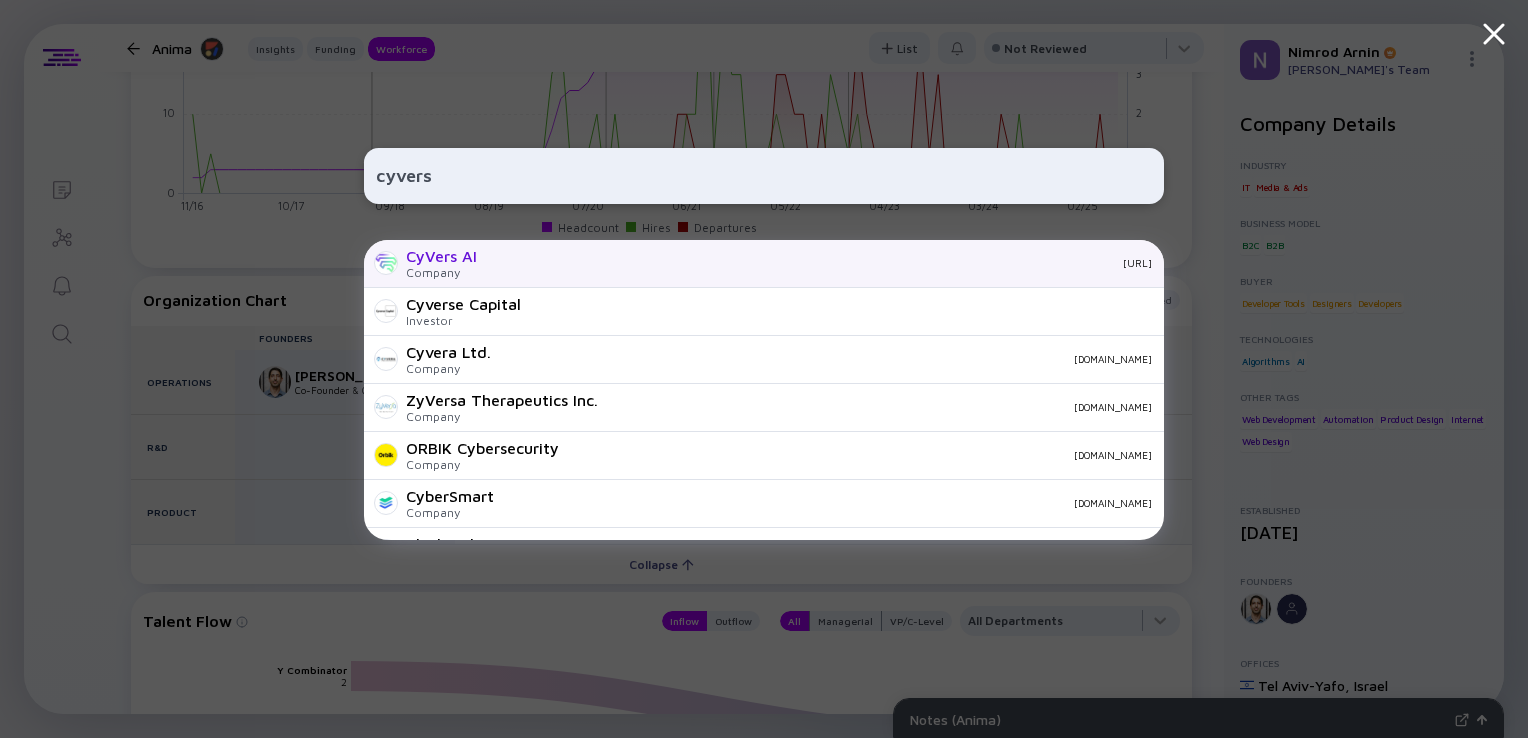 click on "CyVers AI" at bounding box center (441, 256) 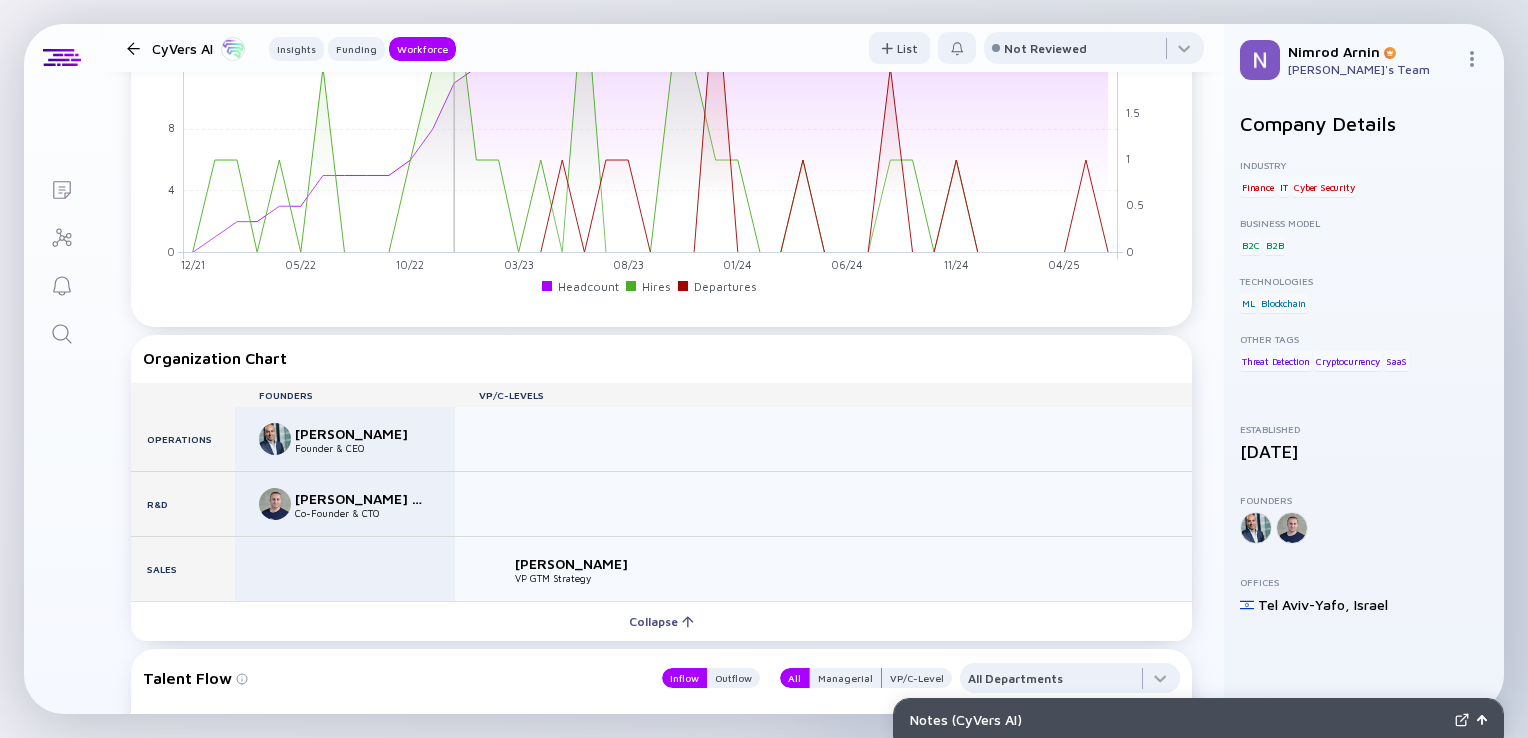 scroll, scrollTop: 1944, scrollLeft: 0, axis: vertical 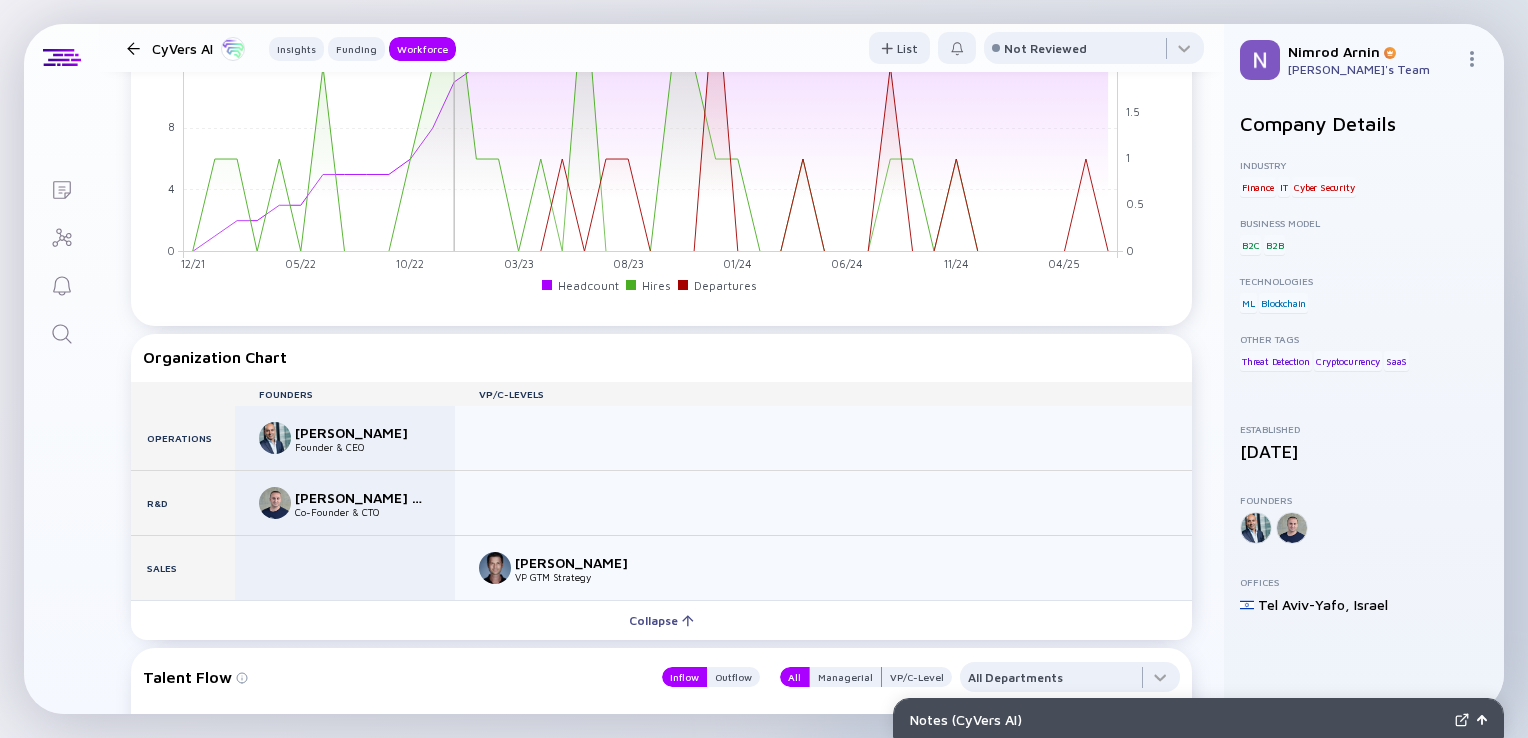 click 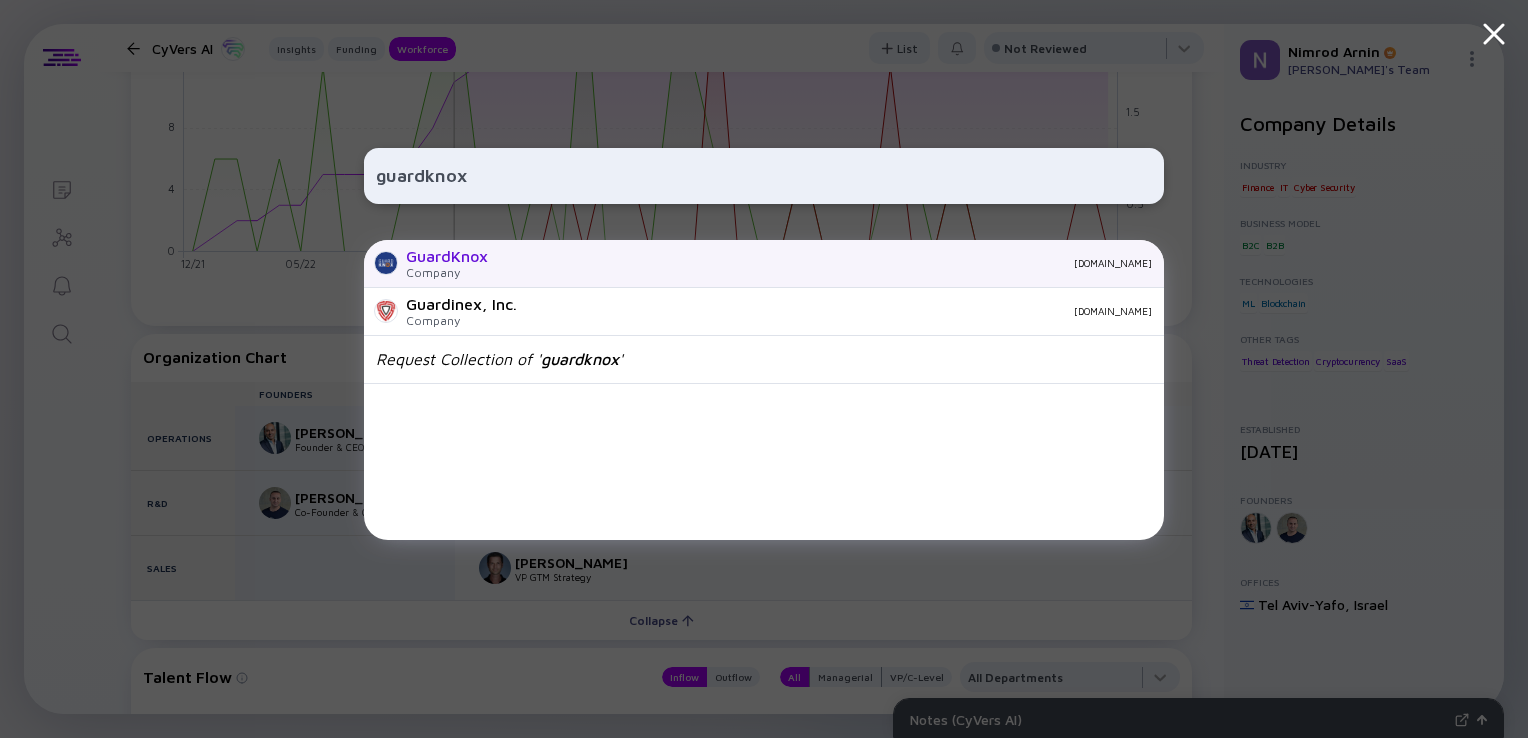 type on "guardknox" 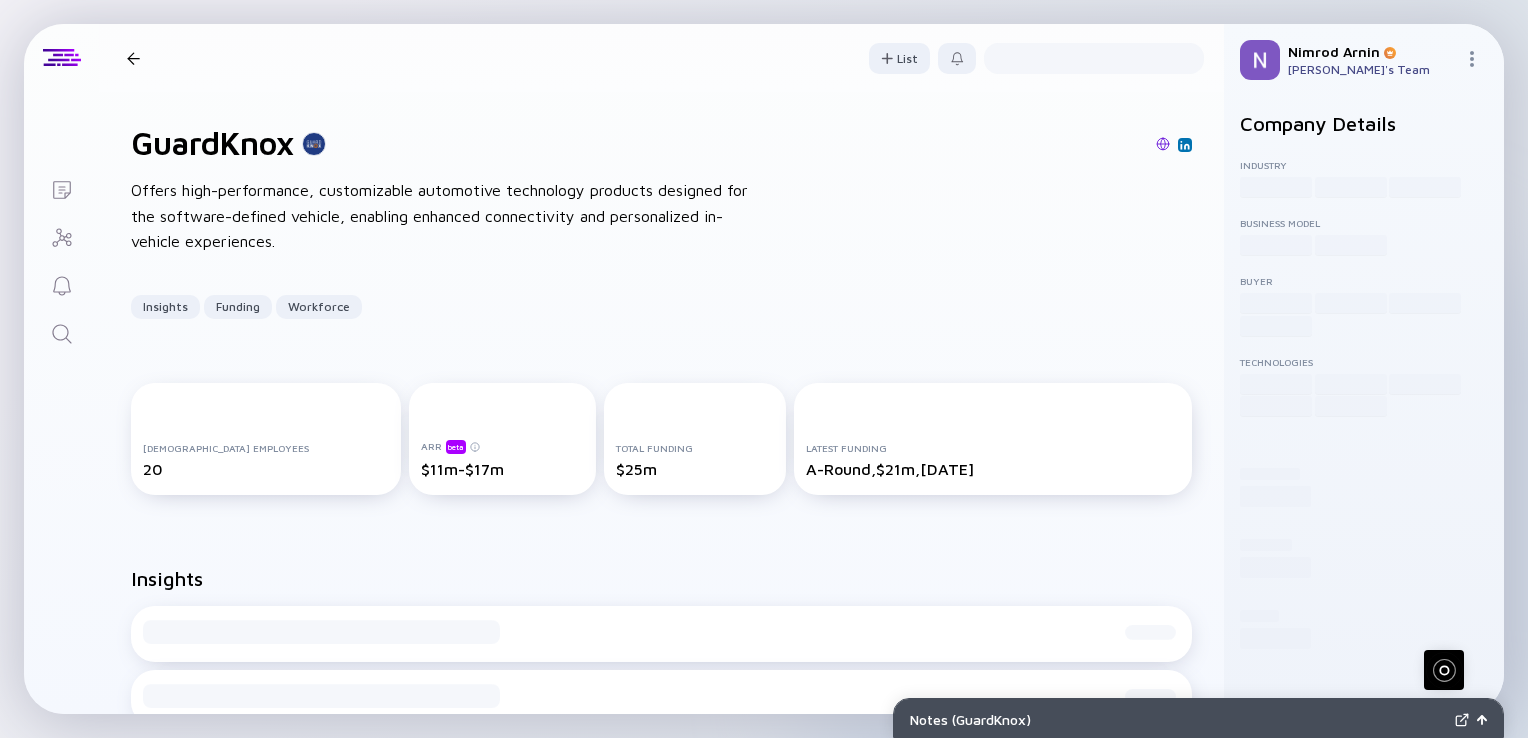 scroll, scrollTop: 0, scrollLeft: 0, axis: both 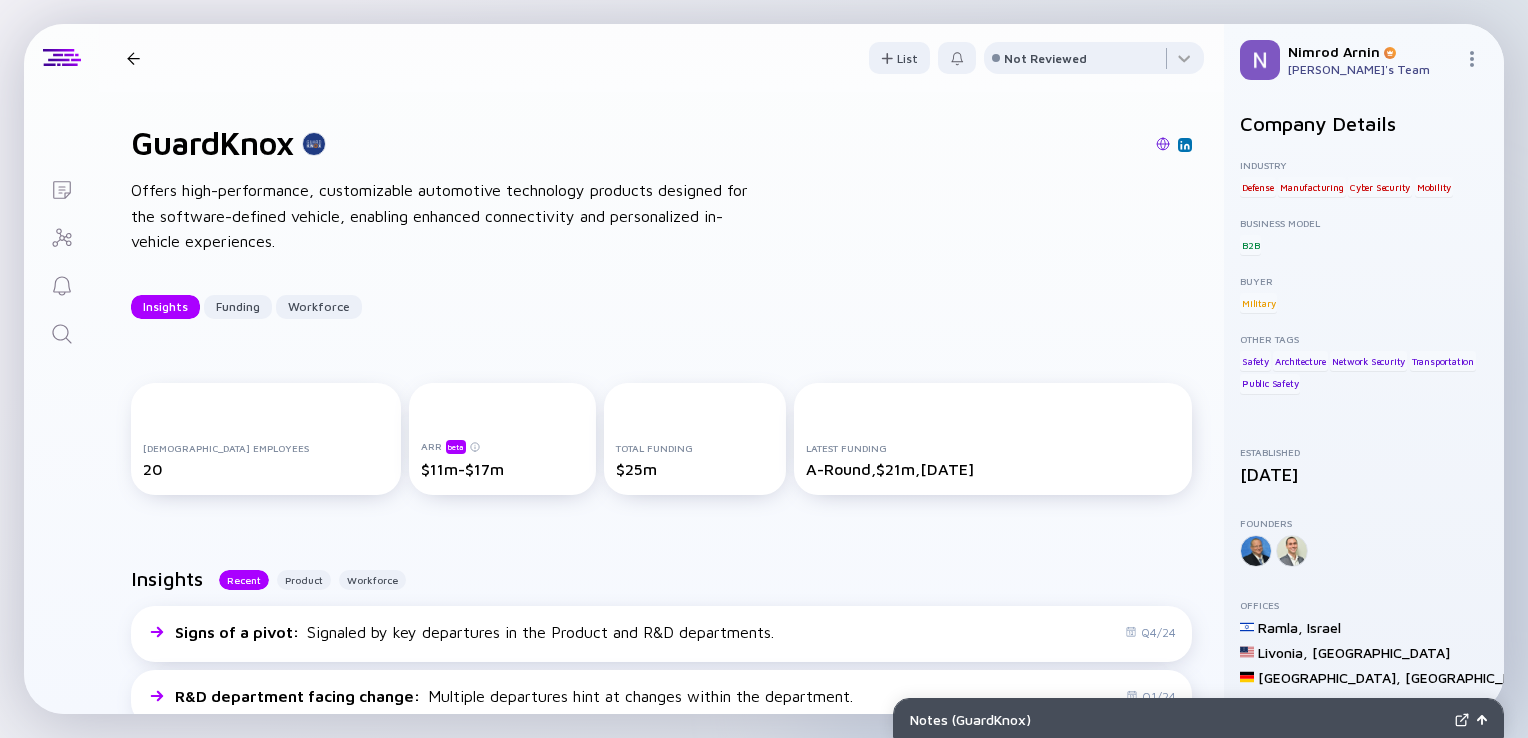 click 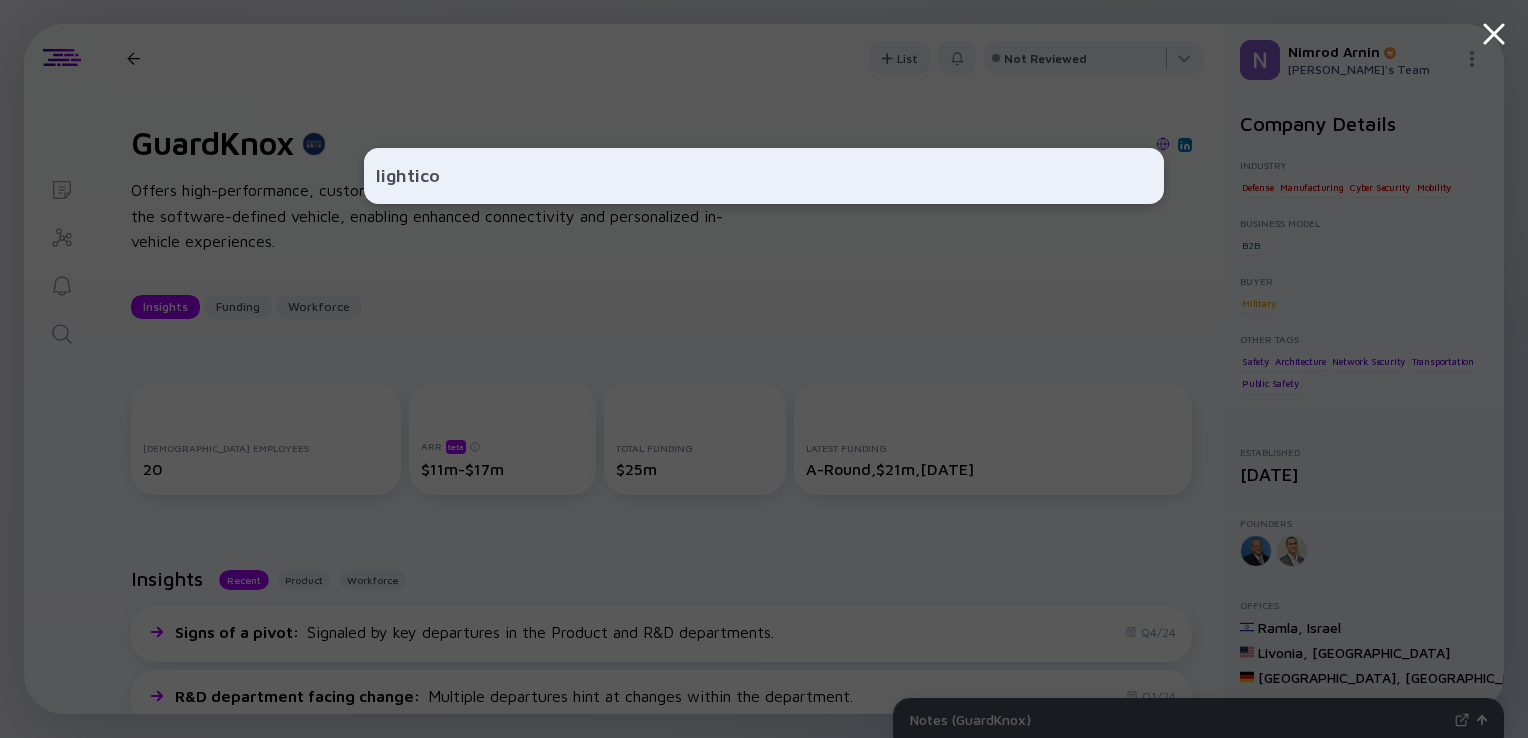 type on "lightico" 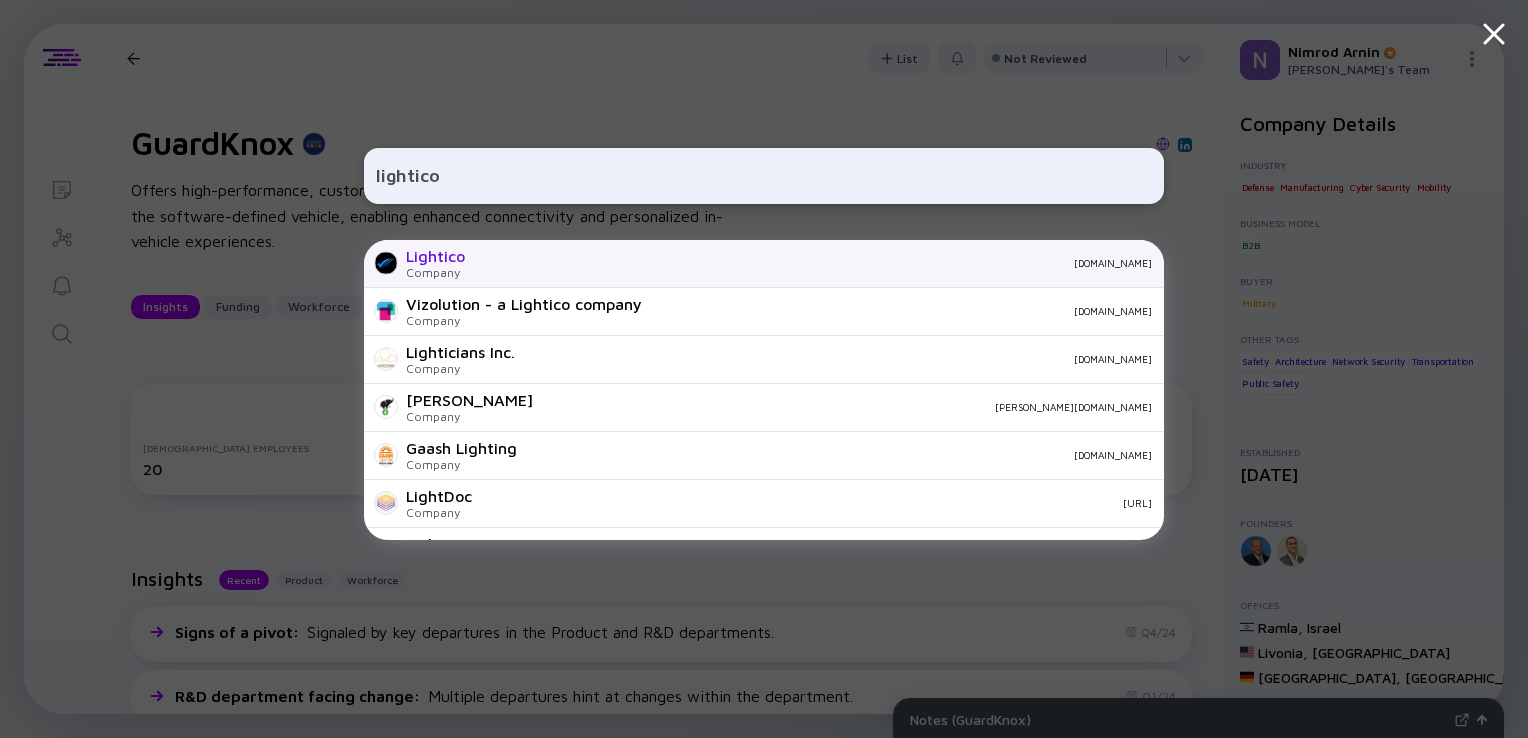 click on "Lightico Company [DOMAIN_NAME]" at bounding box center [764, 264] 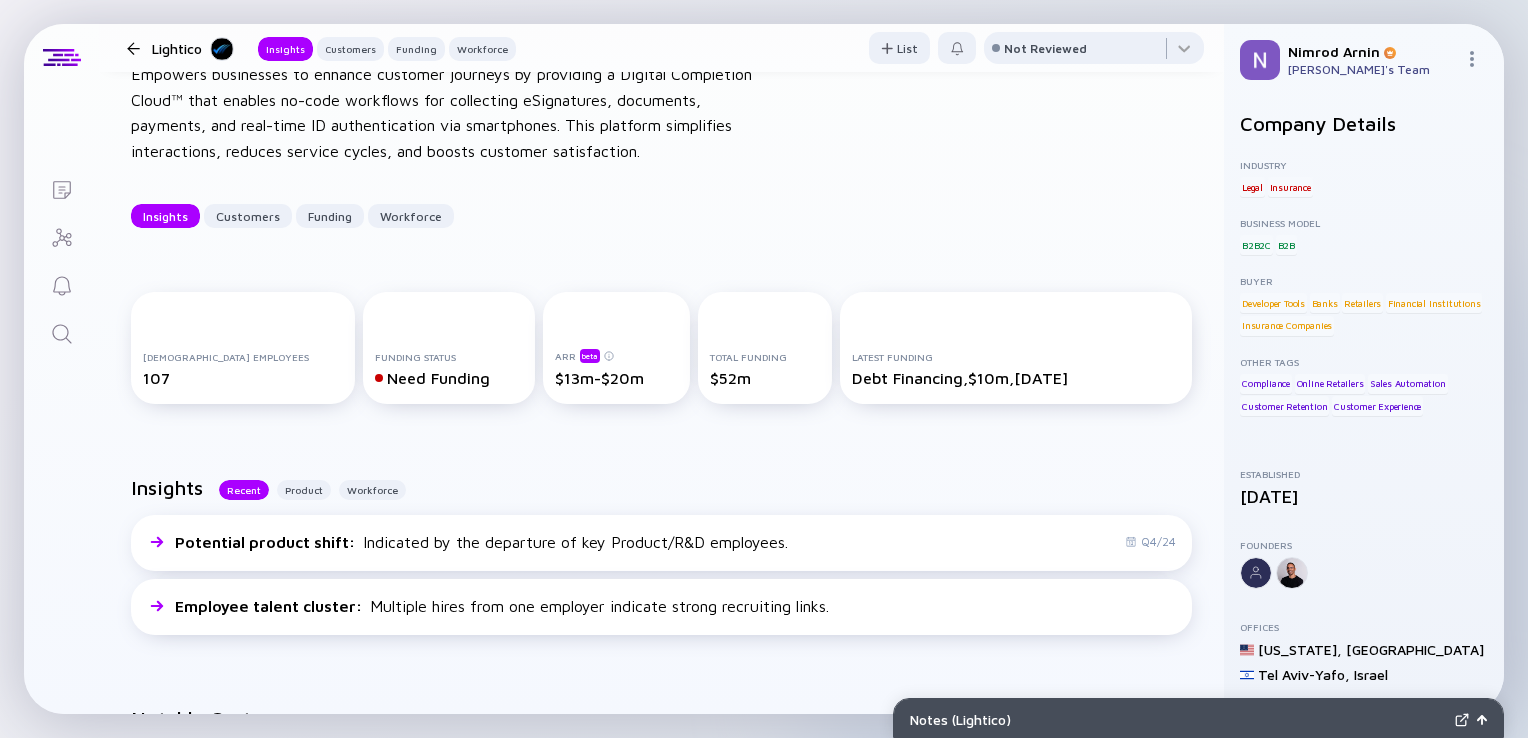 scroll, scrollTop: 0, scrollLeft: 0, axis: both 